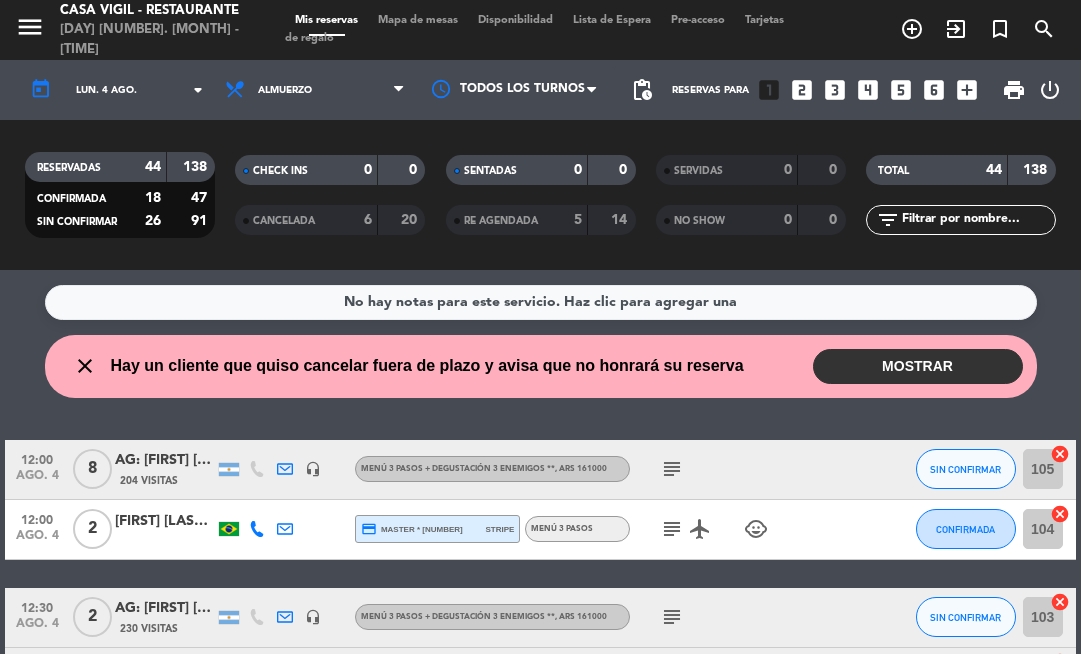 scroll, scrollTop: 0, scrollLeft: 0, axis: both 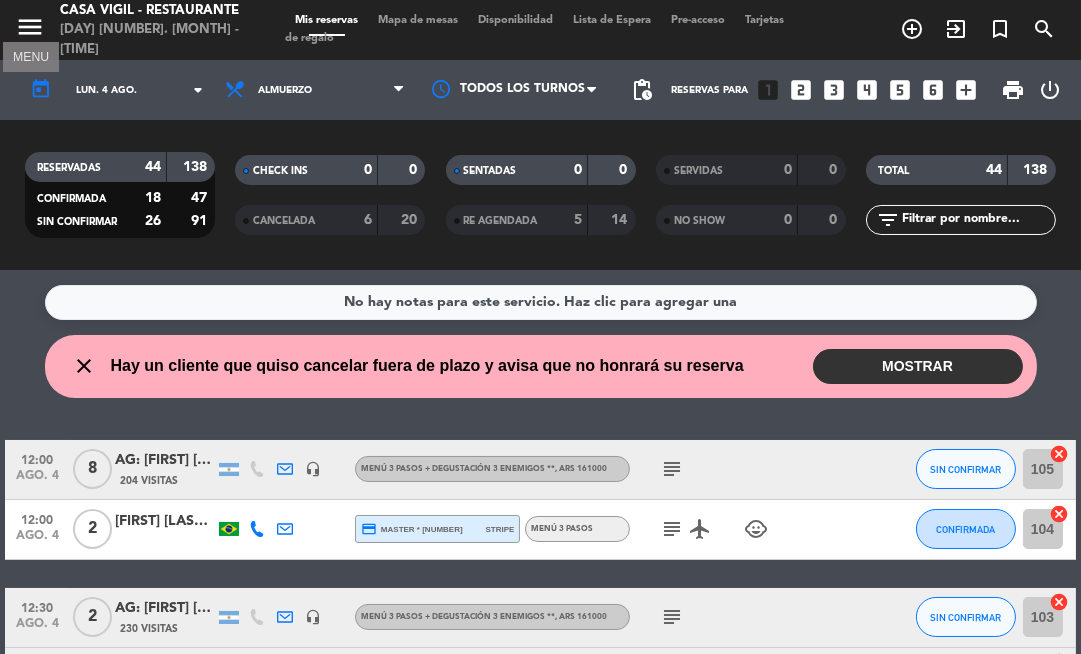 click on "menu" at bounding box center (30, 27) 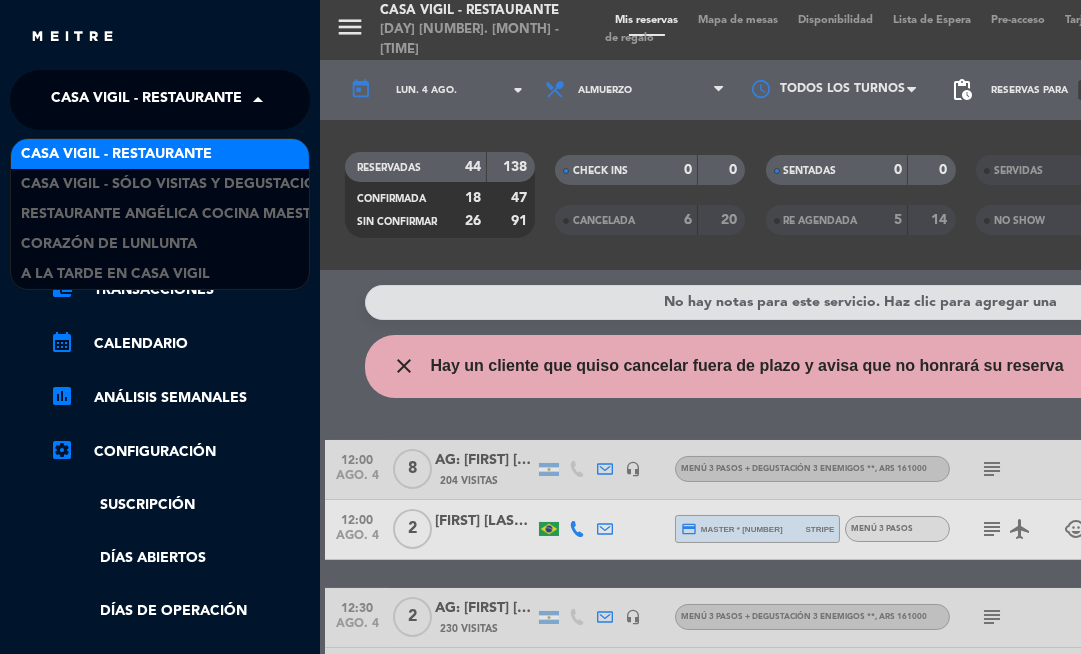 click on "Casa Vigil - Restaurante" 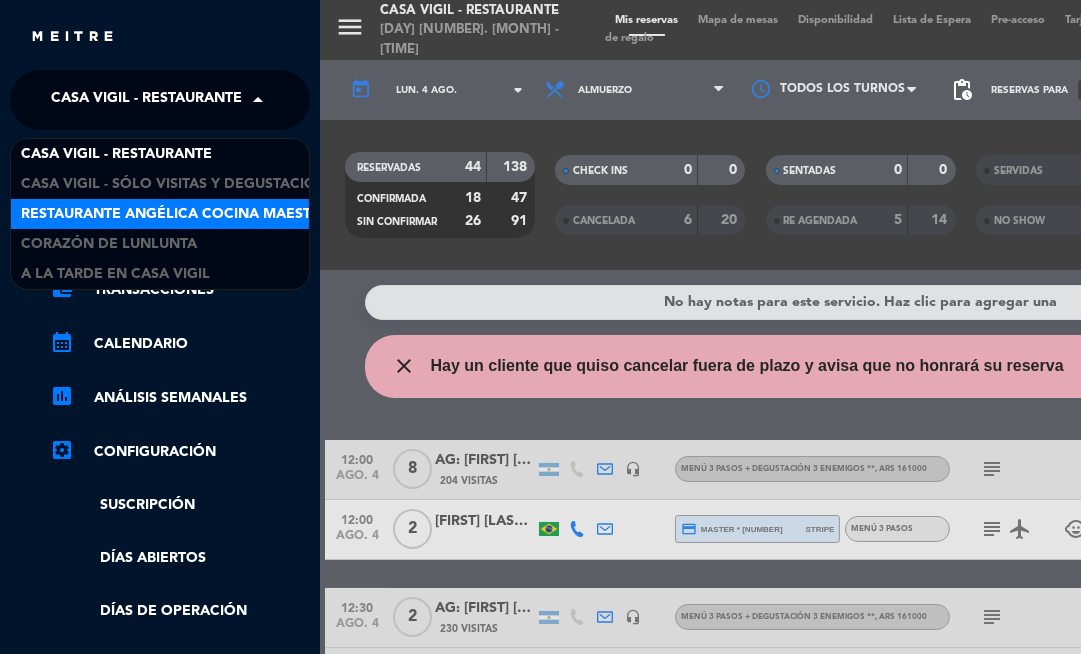 click on "Restaurante Angélica Cocina Maestra" at bounding box center (175, 214) 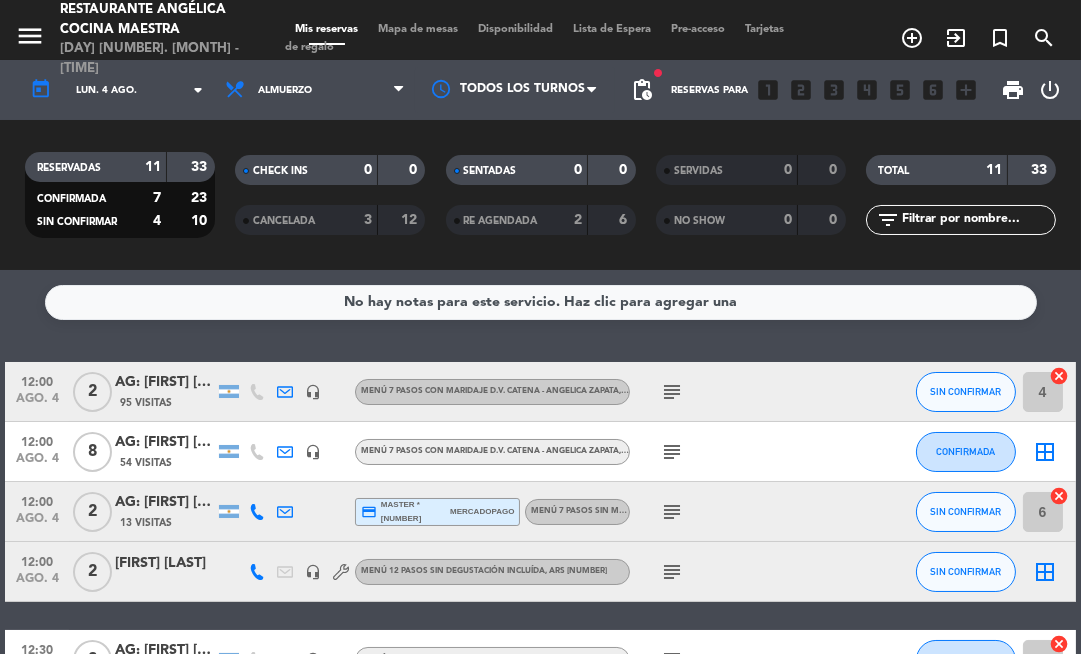 click on "No hay notas para este servicio. Haz clic para agregar una   [TIME]   ago. [NUMBER]   [NUMBER]   AG: [FIRST] [LAST] [LAST] x[NUMBER]/ DICAS   [NUMBER] Visitas   headset_mic   Menú 7 pasos con maridaje D.V. Catena - Angelica Zapata , ARS [NUMBER]  subject  SIN CONFIRMAR [NUMBER]  cancel   [TIME]   ago. [NUMBER]   [NUMBER]   AG: [FIRST] [LAST] [LAST] X[NUMBER]/ SUNTRIP   [NUMBER] Visitas   headset_mic   Menú 7 pasos con maridaje D.V. Catena - Angelica Zapata , ARS [NUMBER]  subject  CONFIRMADA  border_all   [TIME]   ago. [NUMBER]   [NUMBER]   AG: [FIRST] [LAST] X[NUMBER]/DI PAOLA   [NUMBER] Visitas  credit_card  master * [NUMBER]   mercadopago   Menú 7 pasos sin maridaje  subject  SIN CONFIRMAR [NUMBER]  cancel   [TIME]   ago. [NUMBER]   [NUMBER]   [FIRST] [LAST]   headset_mic   Menú 12 pasos sin degustación incluída , ARS [NUMBER]  subject  SIN CONFIRMAR  border_all   [TIME]   ago. [NUMBER]   [NUMBER]   AG: [FIRST] [LAST] [LAST] x[NUMBER]/ SUNTRIP   [NUMBER] Visitas   headset_mic   Menú 7 pasos con maridaje D.V. Catena - Angelica Zapata , ARS [NUMBER]  subject  CONFIRMADA [NUMBER]  cancel   [TIME]   ago. [NUMBER]   [NUMBER]   AG: [FIRST] [LAST] [LAST]/AYMARA   [NUMBER]" 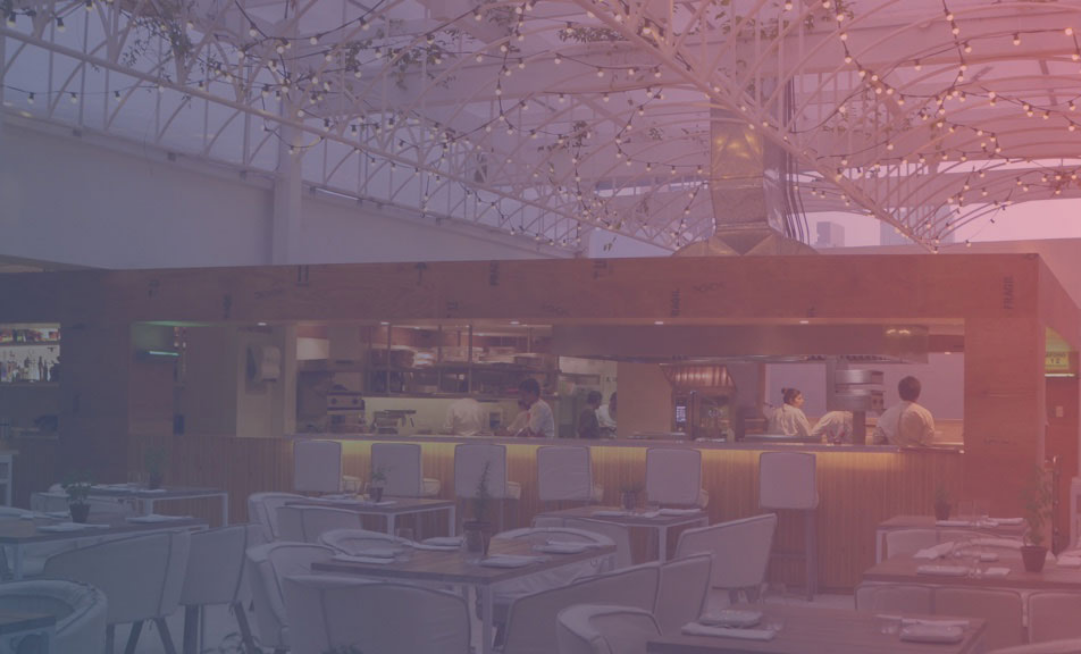 scroll, scrollTop: 0, scrollLeft: 0, axis: both 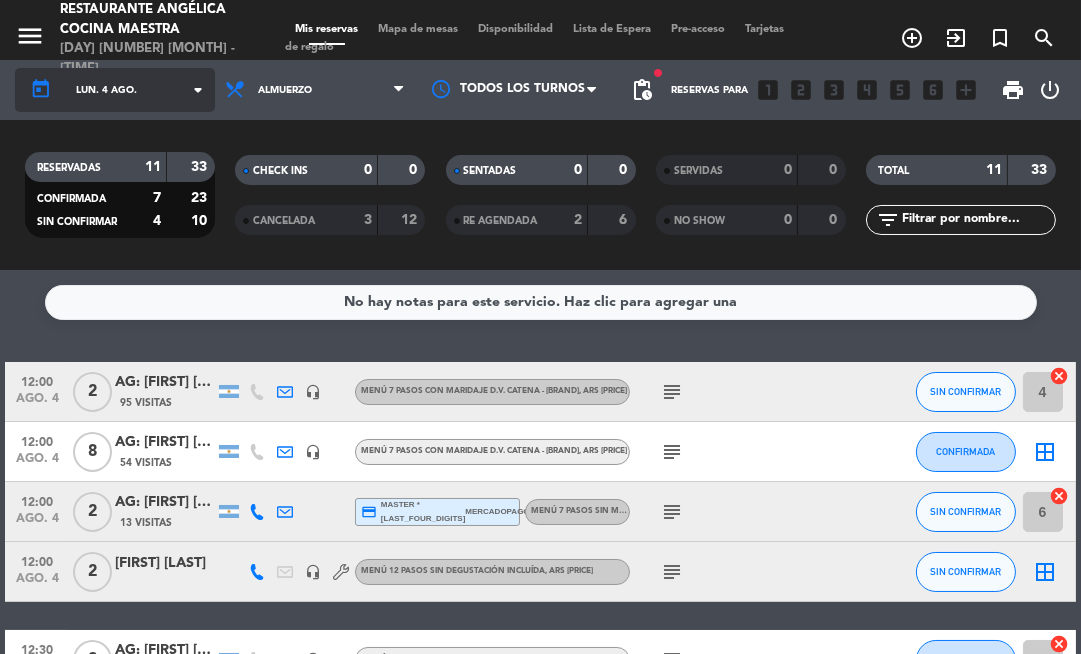 click on "lun. 4 ago." 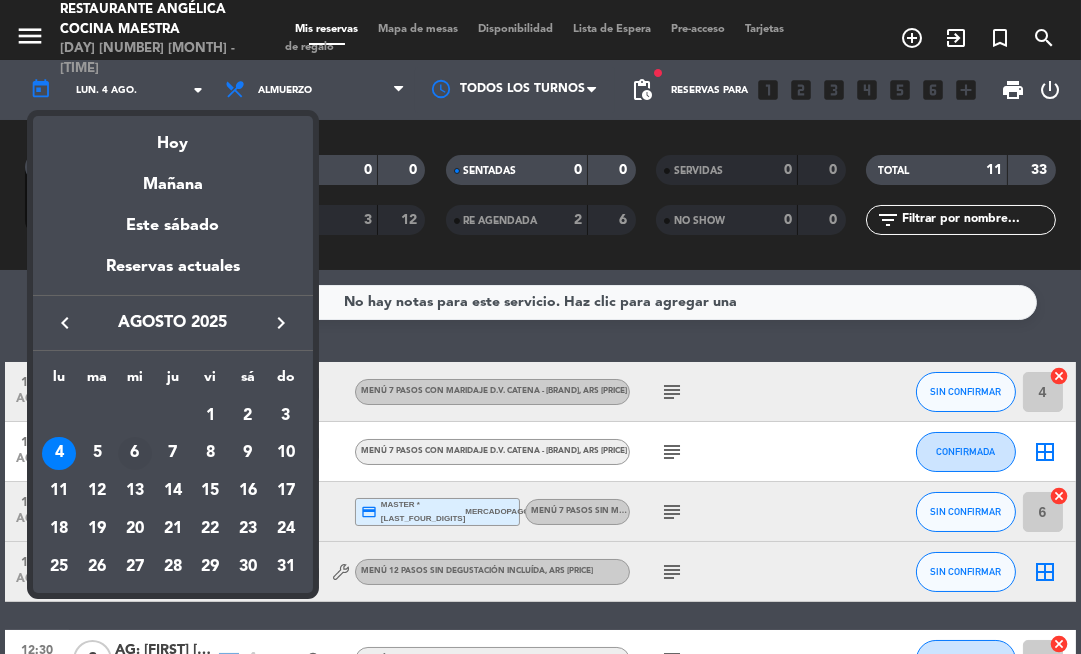 click on "6" at bounding box center (135, 454) 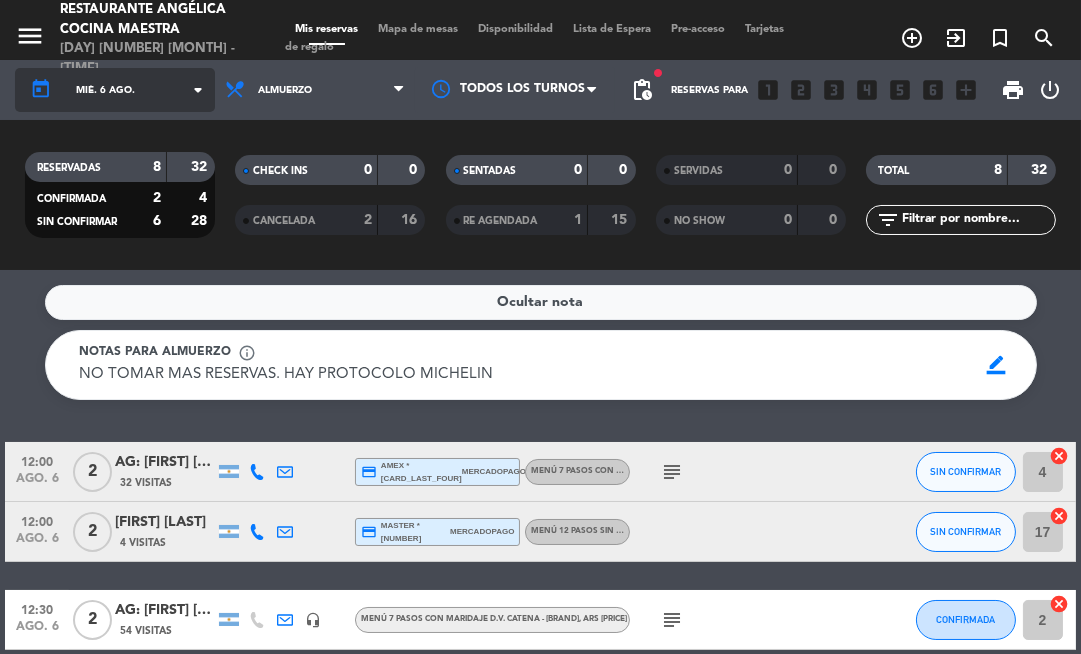 click on "mié. 6 ago." 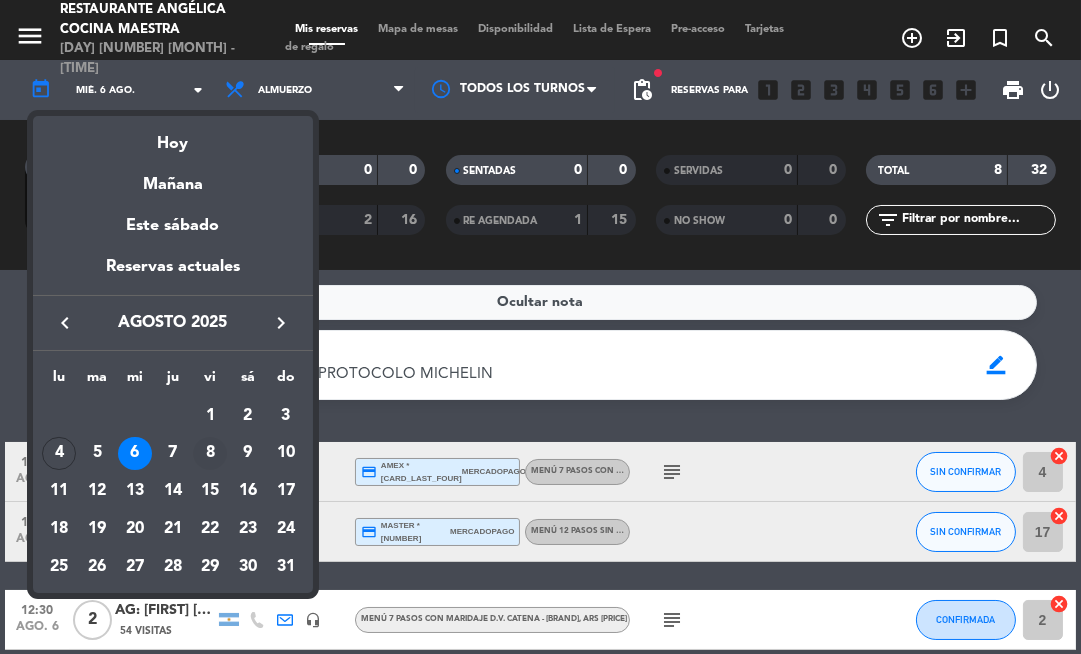 click on "8" at bounding box center (210, 454) 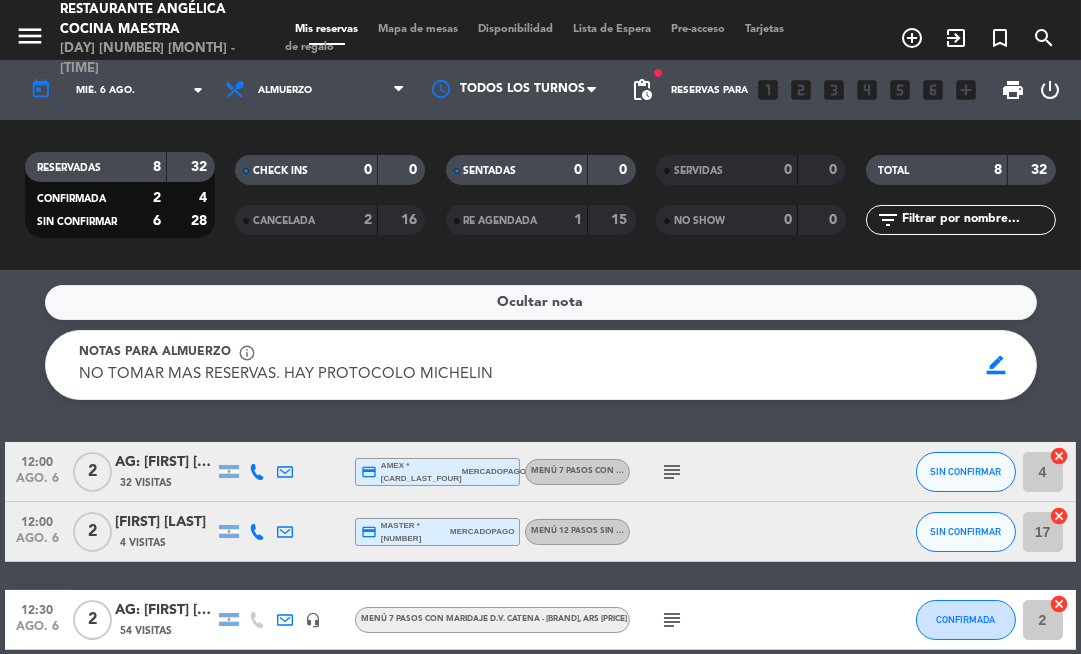 type on "vie. 8 ago." 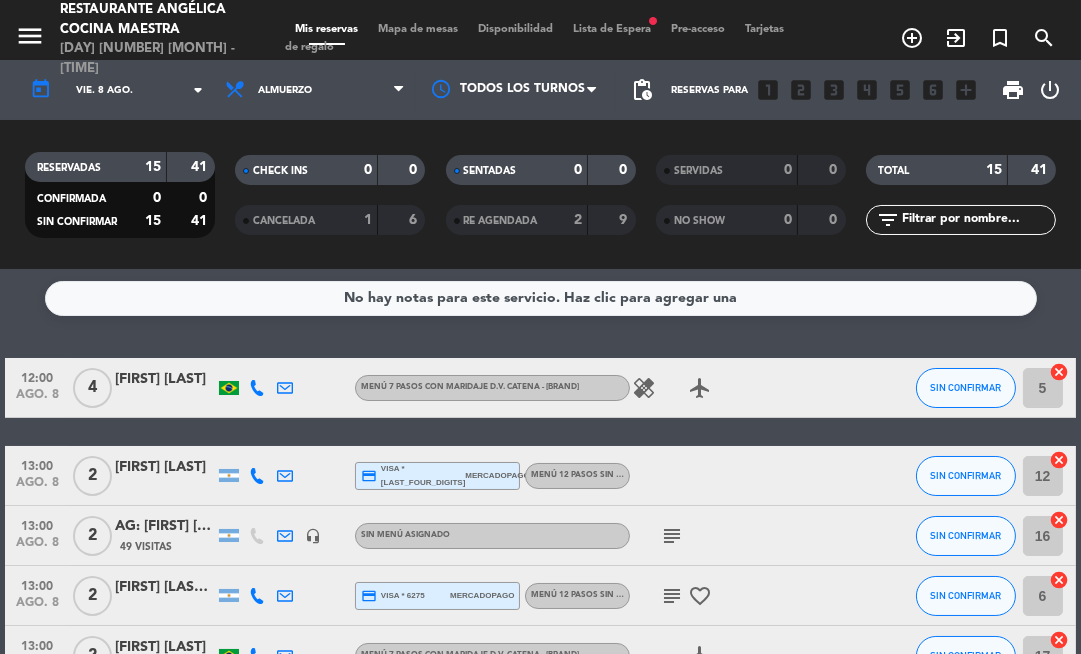 scroll, scrollTop: 0, scrollLeft: 0, axis: both 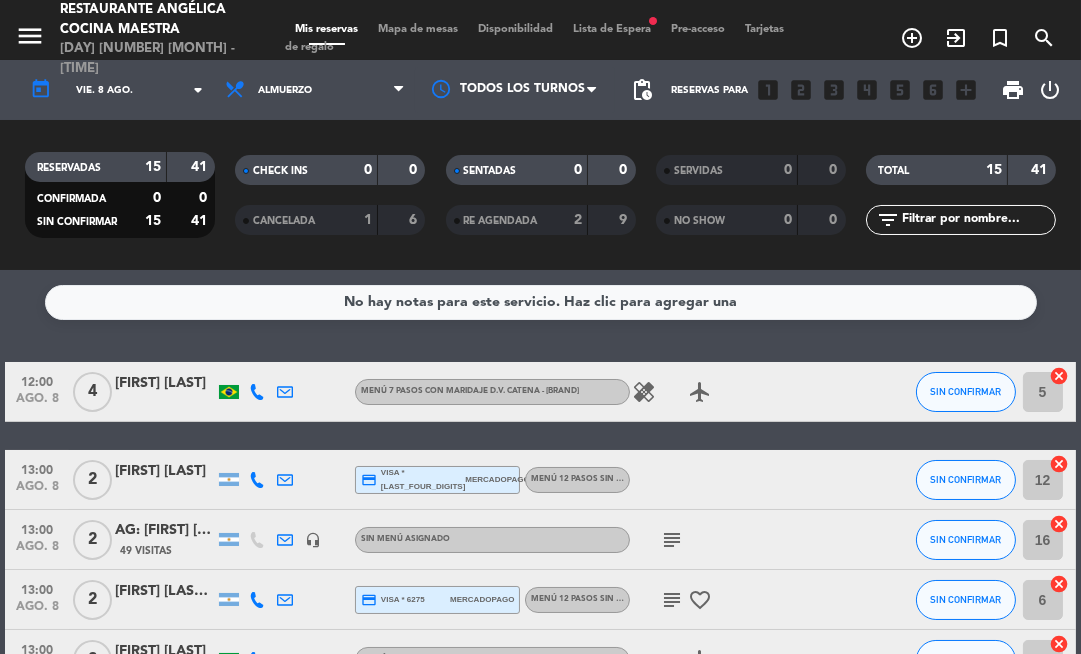 click on "Mapa de mesas" at bounding box center (418, 29) 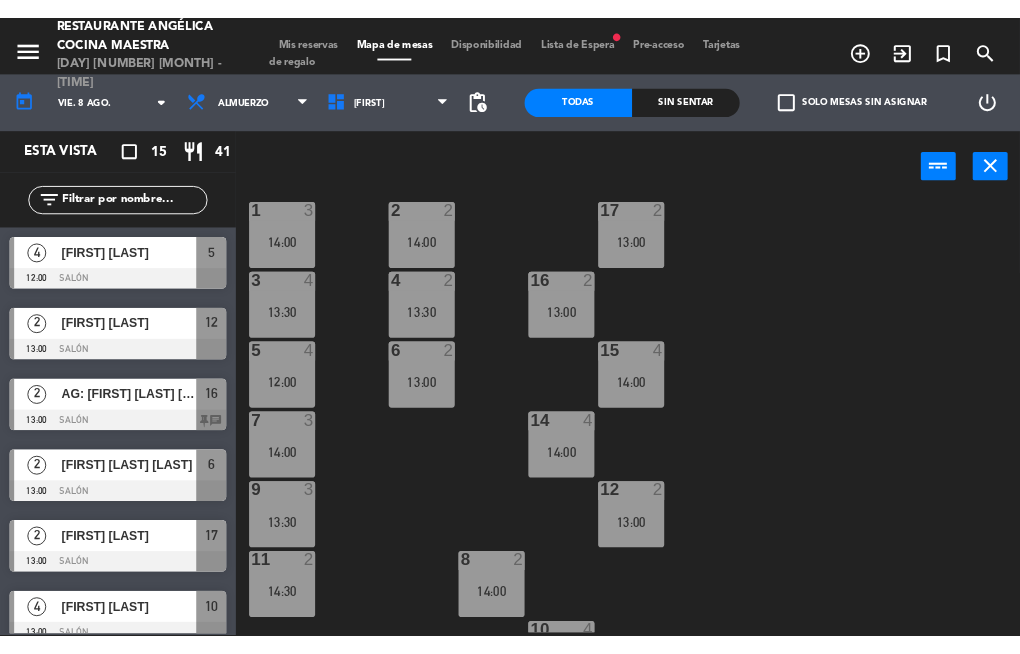 scroll, scrollTop: 0, scrollLeft: 0, axis: both 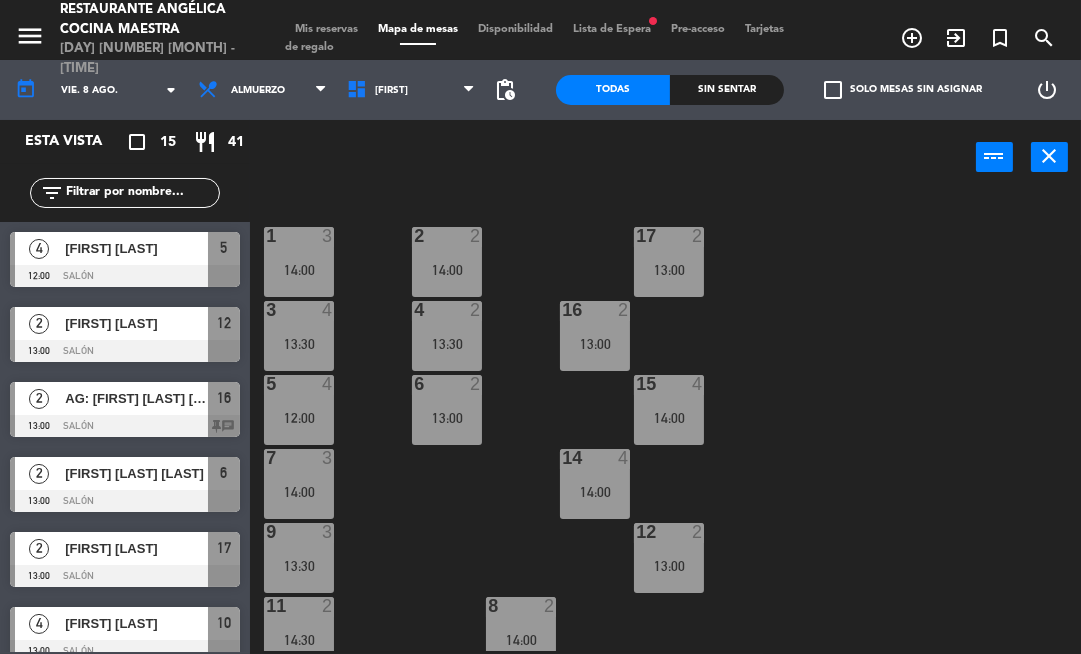 drag, startPoint x: 935, startPoint y: 130, endPoint x: 848, endPoint y: 128, distance: 87.02299 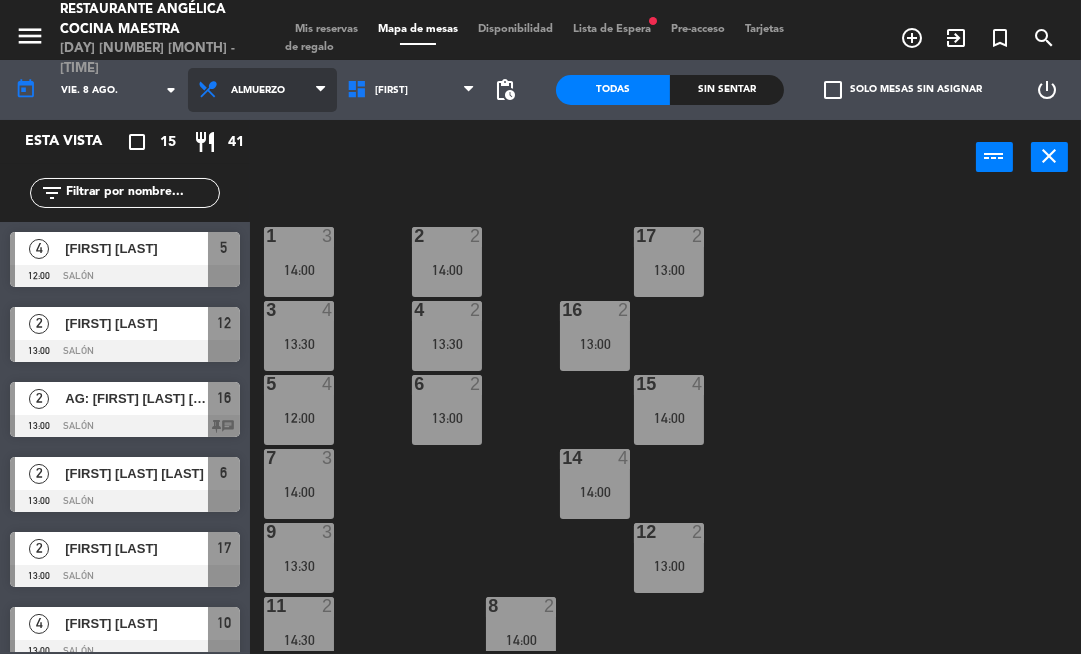drag, startPoint x: 268, startPoint y: 84, endPoint x: 274, endPoint y: 103, distance: 19.924858 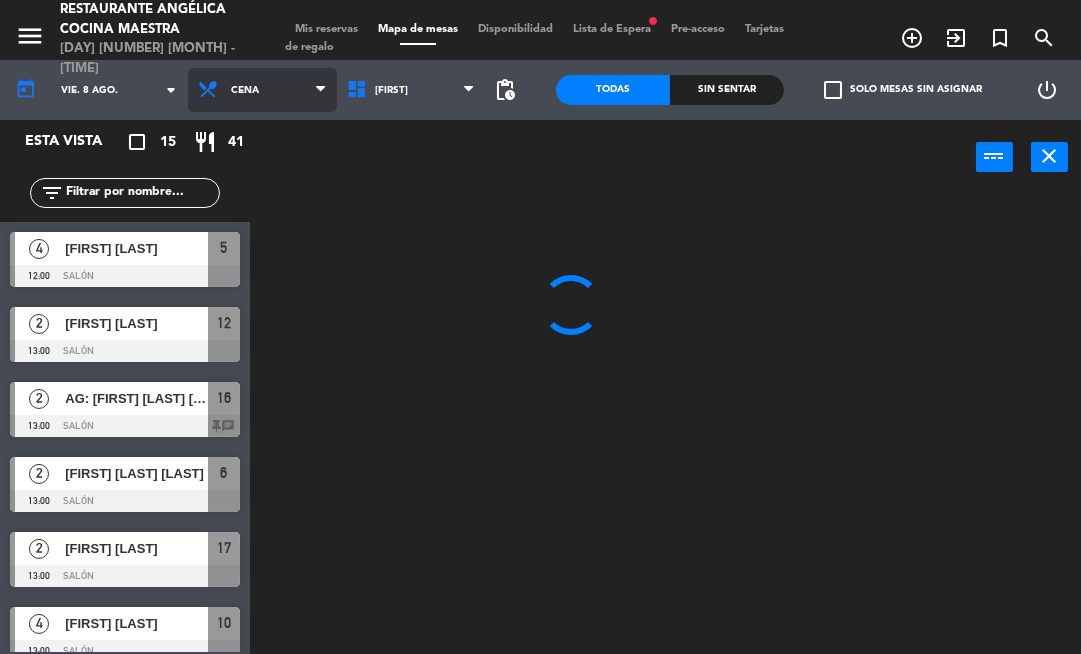 click on "menu Restaurante [BRAND] [DAY] [NUMBER]. [MONTH] - [TIME] Mis reservas Mapa de mesas Disponibilidad Lista de Espera fiber_manual_record Pre-acceso Tarjetas de regalo add_circle_outline exit_to_app turned_in_not search today [DAY]. [NUMBER] [MONTH] arrow_drop_down Almuerzo Cena Cena Almuerzo Cena [BRAND] [BRAND] [BRAND] pending_actions Todas Sin sentar check_box_outline_blank Solo mesas sin asignar power_settings_new Esta vista crop_square 15 restaurant 41 filter_list 4 [FIRST] [LAST] [TIME] Salón 5 2 [FIRST] [LAST] [TIME] Salón 12 2 AG: [LAST] [LAST] [LAST] X2 / SUNTRIP [TIME] Salón 16 chat 2 [FIRST] [LAST] [TIME] Salón 6 2 [FIRST] [LAST] [TIME] Salón 17 4 [FIRST] [LAST] [TIME] Salón 10 2 AG: [FIRST] [LAST] [LAST] X2 / NOSSA [TIME] Salón 4 chat 4 AG: [FIRST] [LAST] X4/ GUALTA [TIME] Salón 3 chat 3 AG:[FIRST] [LAST] [LAST]/SUNTRIP   [TIME] Salón 9 chat 4 [TIME]" 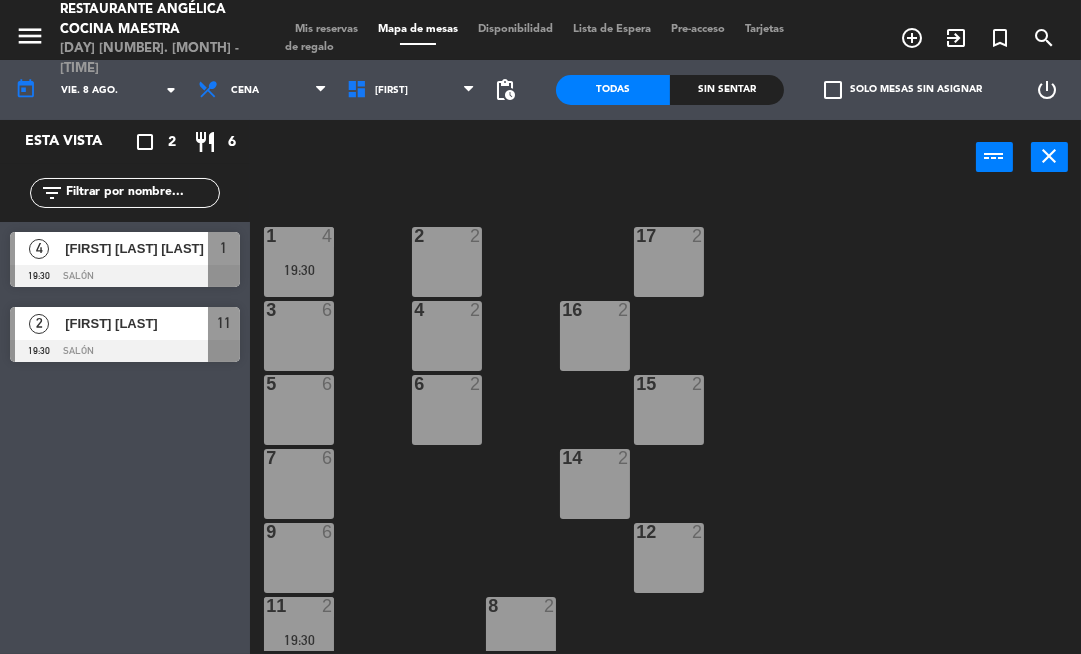 click on "Mis reservas" at bounding box center [326, 29] 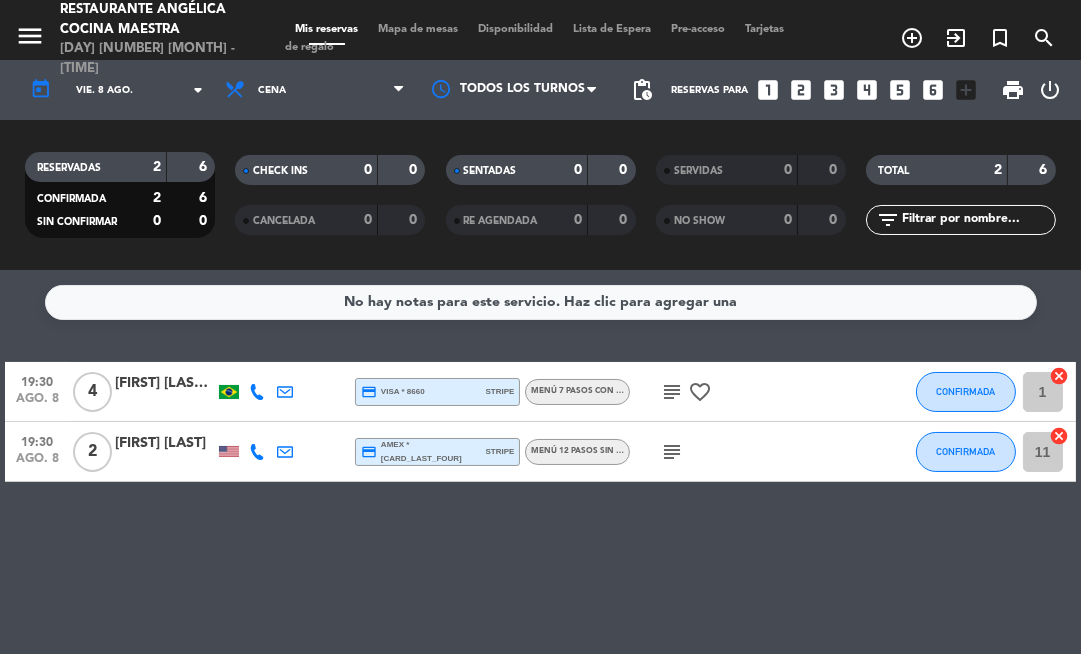 drag, startPoint x: 705, startPoint y: 514, endPoint x: 694, endPoint y: 511, distance: 11.401754 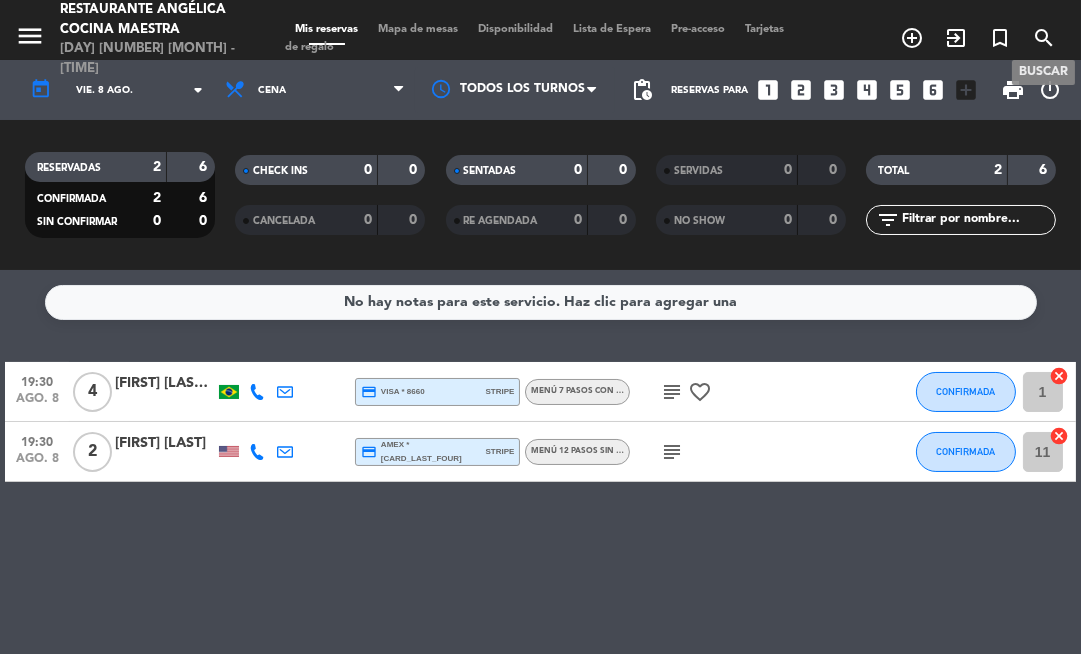 click on "search" at bounding box center (1044, 38) 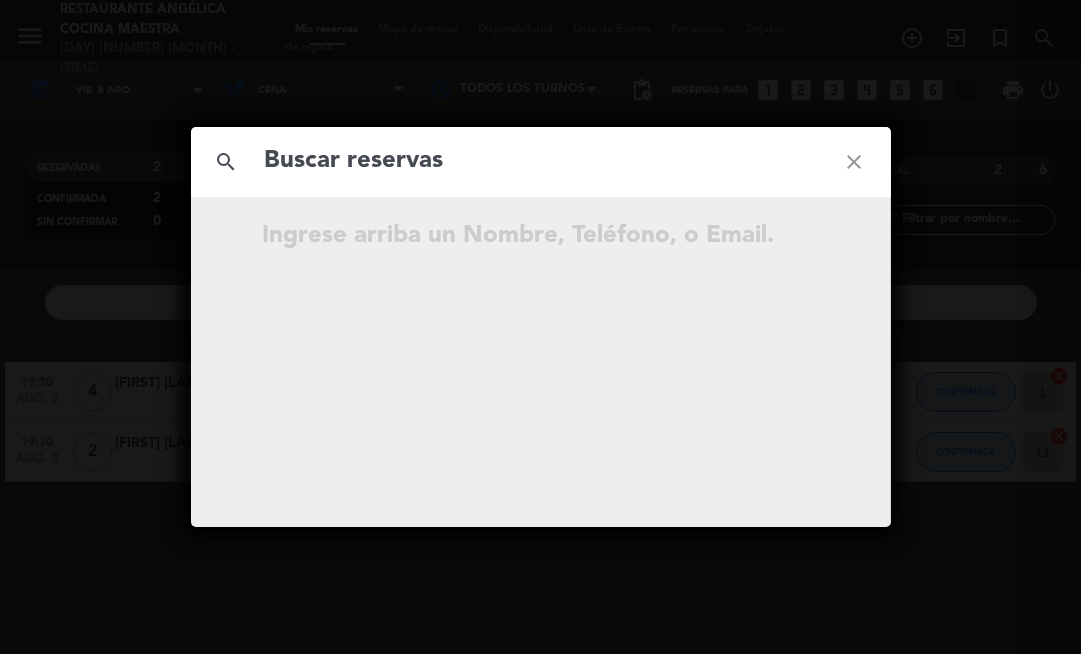 click 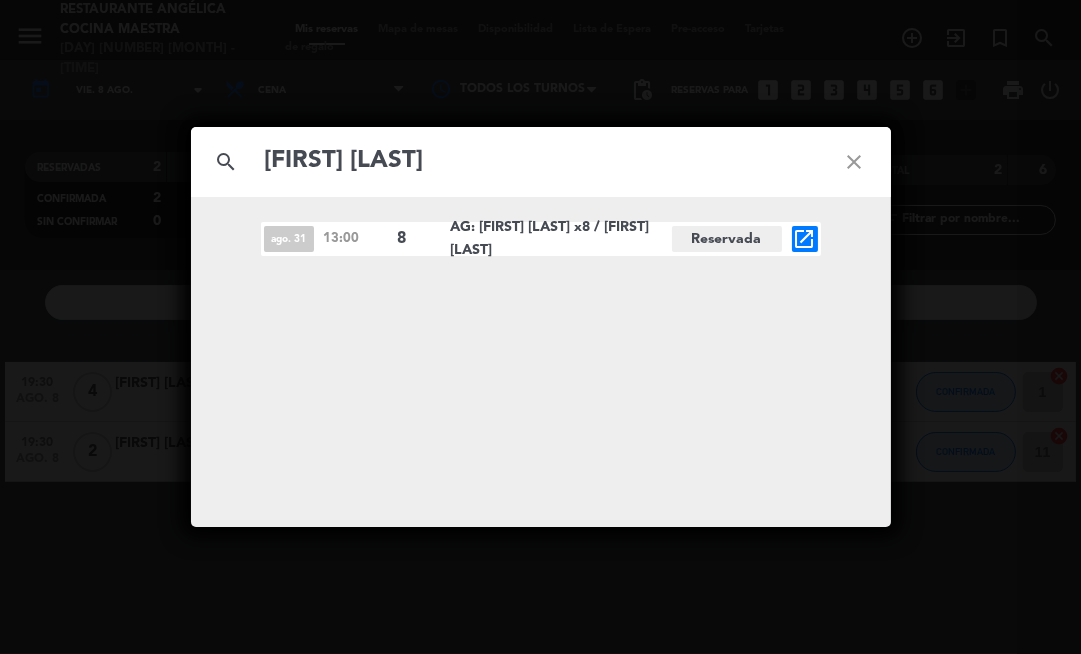 type on "[FIRST] [LAST]" 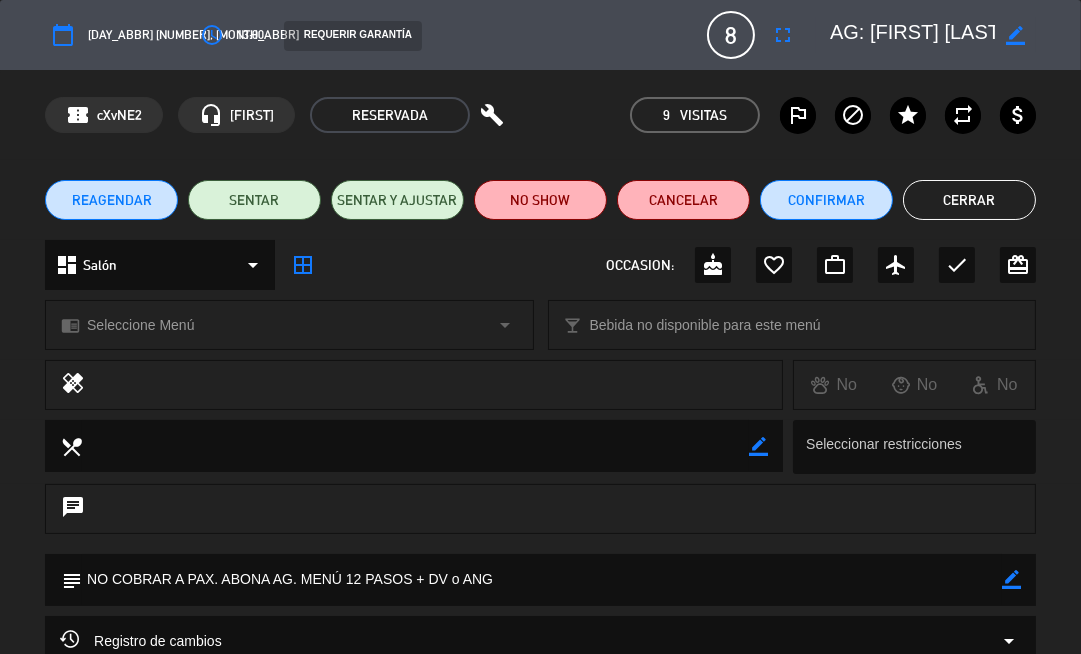 click on "border_color" 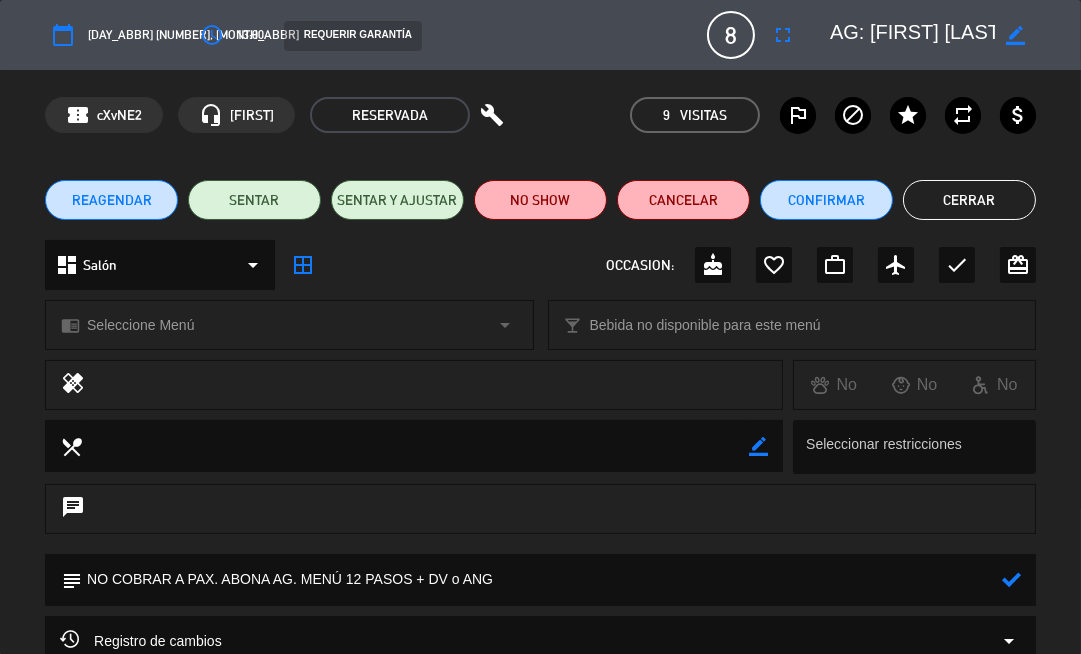 click 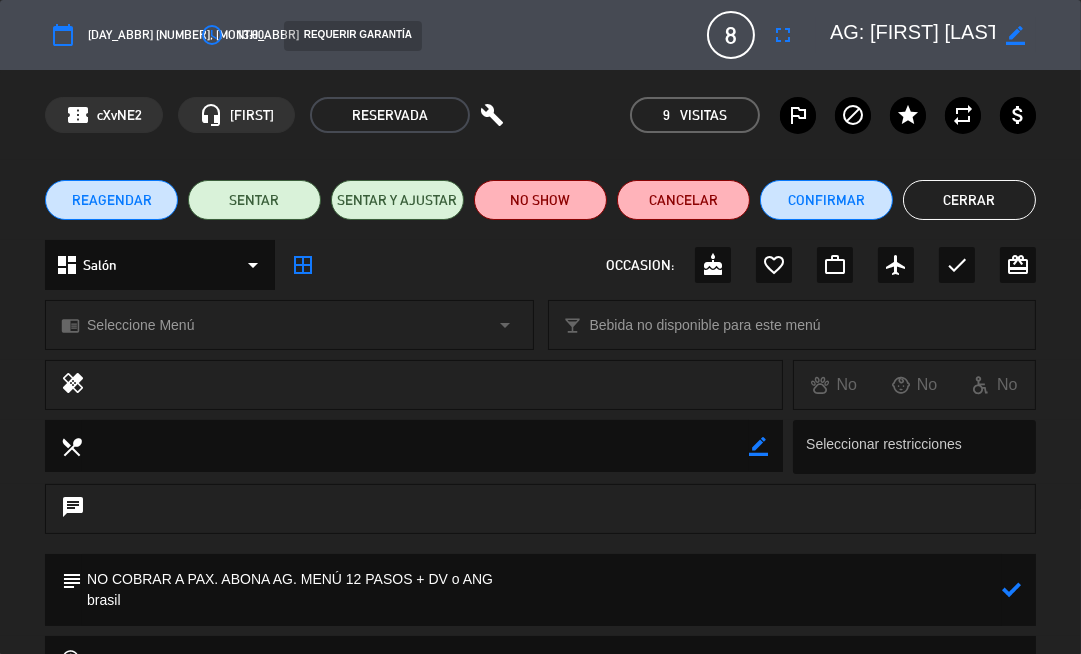 type on "NO COBRAR A PAX. ABONA AG. MENÚ 12 PASOS + DV o ANG
brasil" 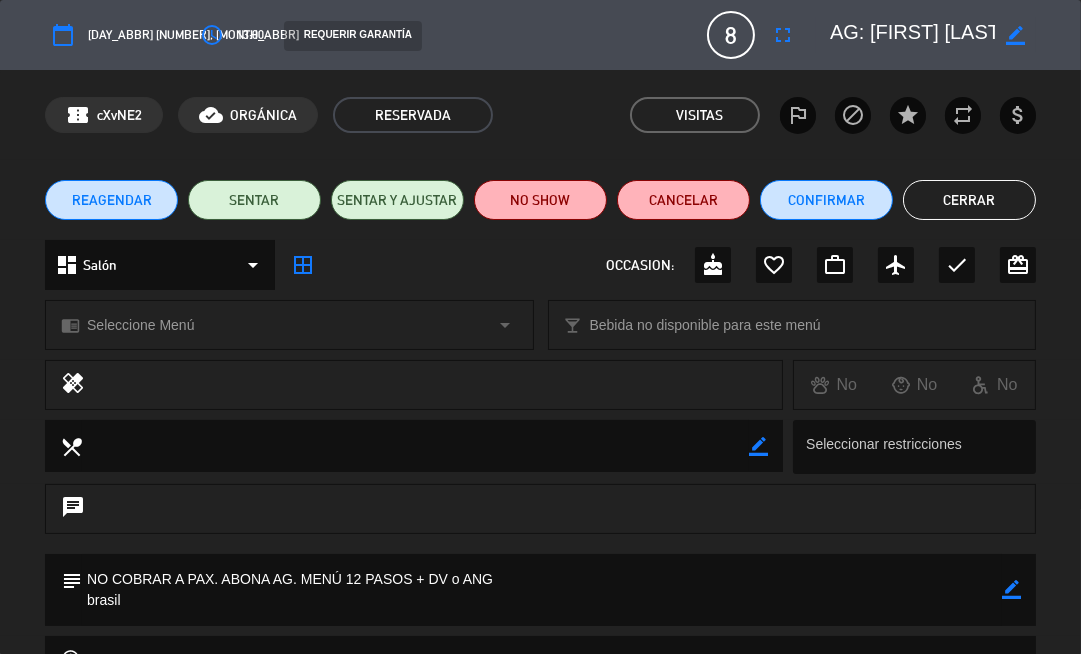 click on "Cerrar" 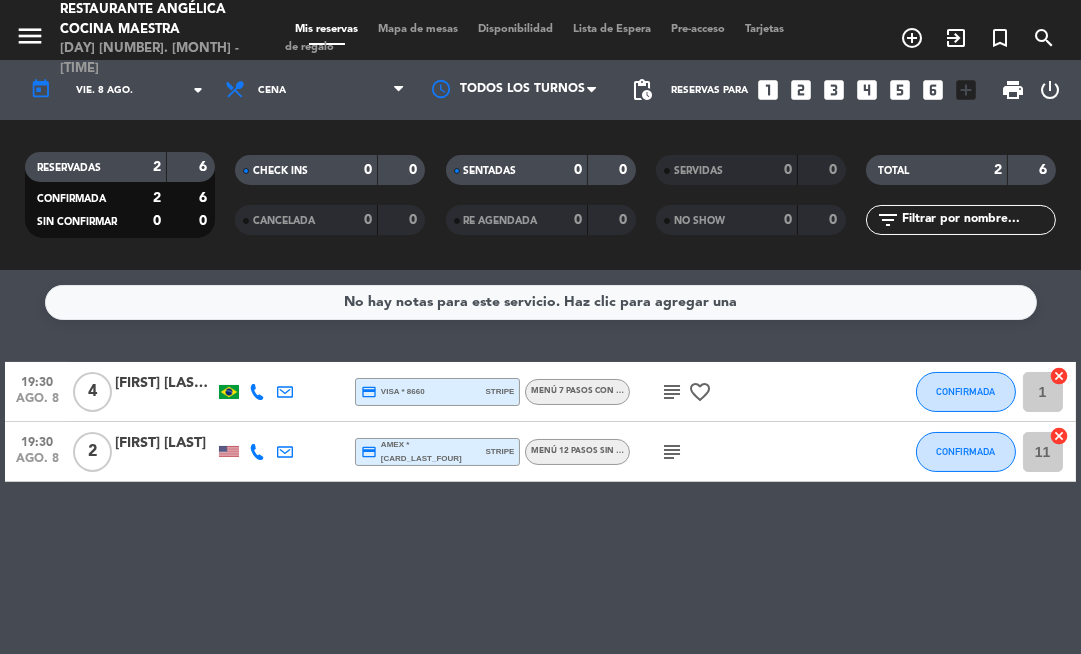 click on "No hay notas para este servicio. Haz clic para agregar una [TIME] ago. 8 4 [FIRST] [LAST] [LAST] credit_card visa * [LAST_FOUR_DIGITS] stripe Menú 7 pasos con maridaje D.V. Catena - Angelica Zapata subject favorite_border CONFIRMADA 1 cancel [TIME] ago. 8 2 [FIRST] [LAST] credit_card amex * [LAST_FOUR_DIGITS] stripe Menú 12 pasos sin degustación incluída , ARS [PRICE] subject CONFIRMADA 11 cancel" 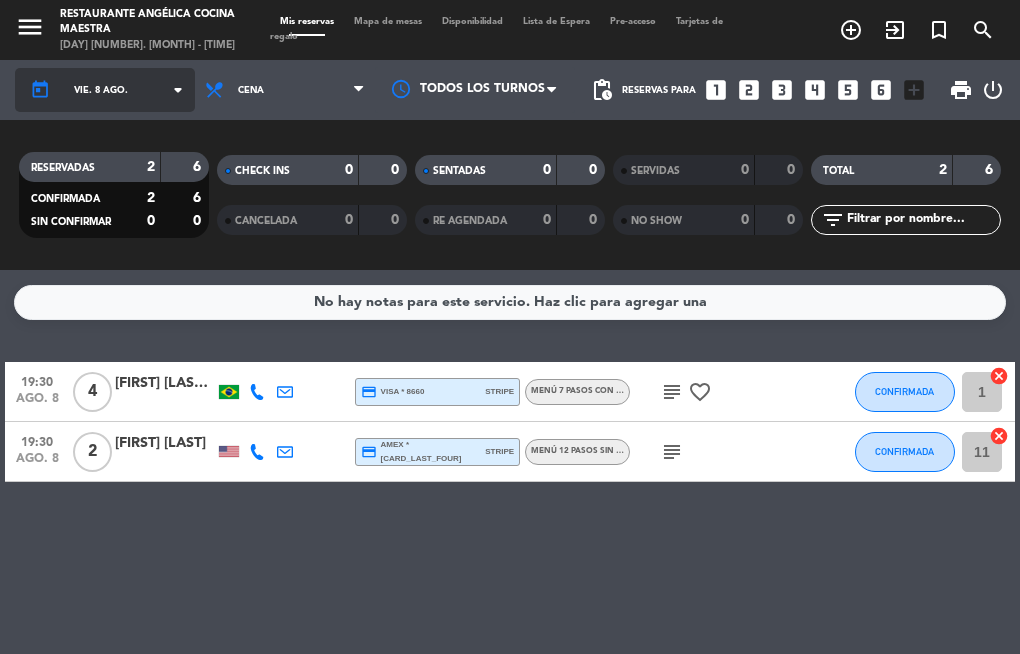 click on "vie. 8 ago." 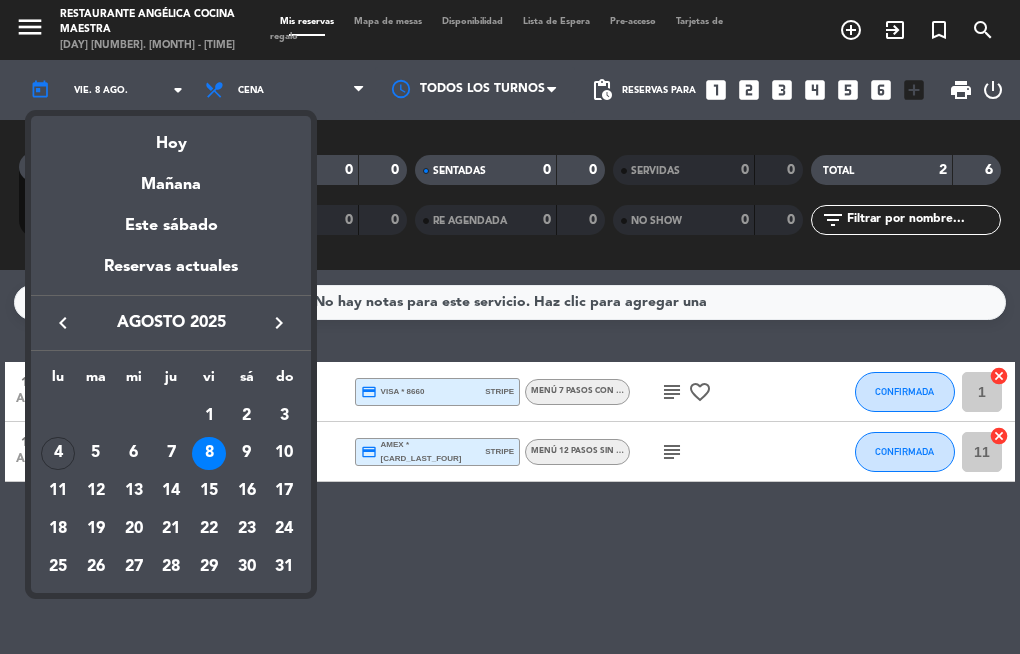 click on "keyboard_arrow_right" at bounding box center [279, 323] 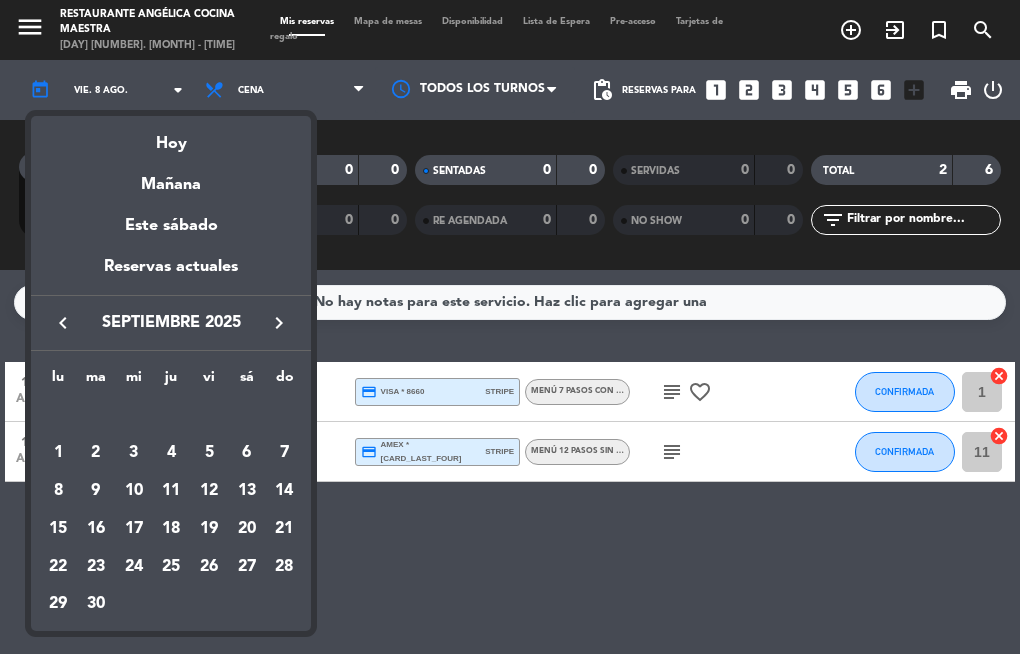 click on "keyboard_arrow_right" at bounding box center [279, 323] 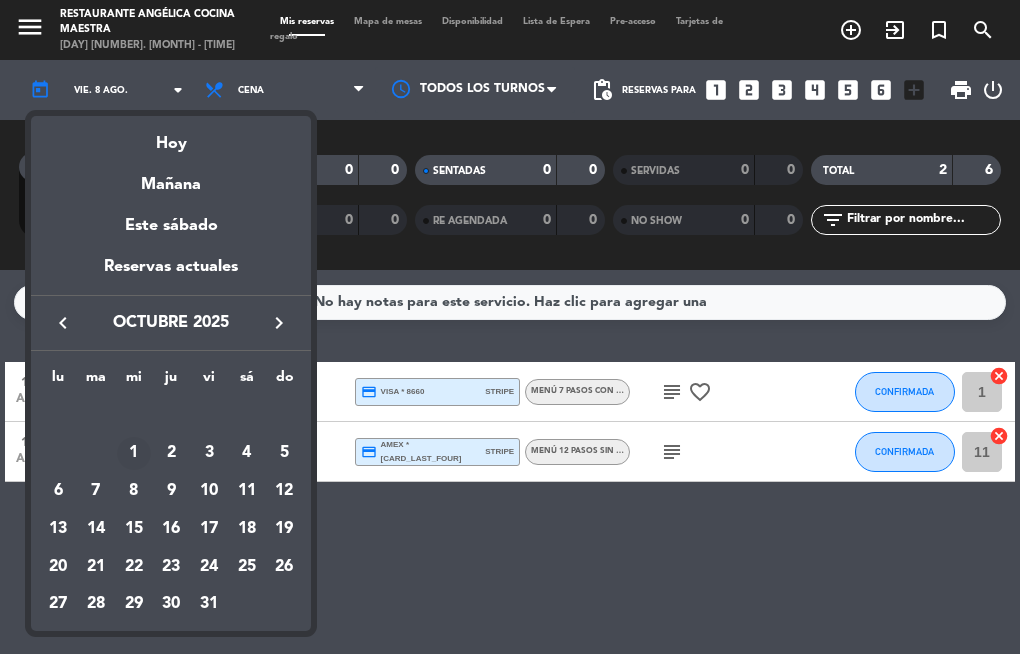 click on "1" at bounding box center [134, 454] 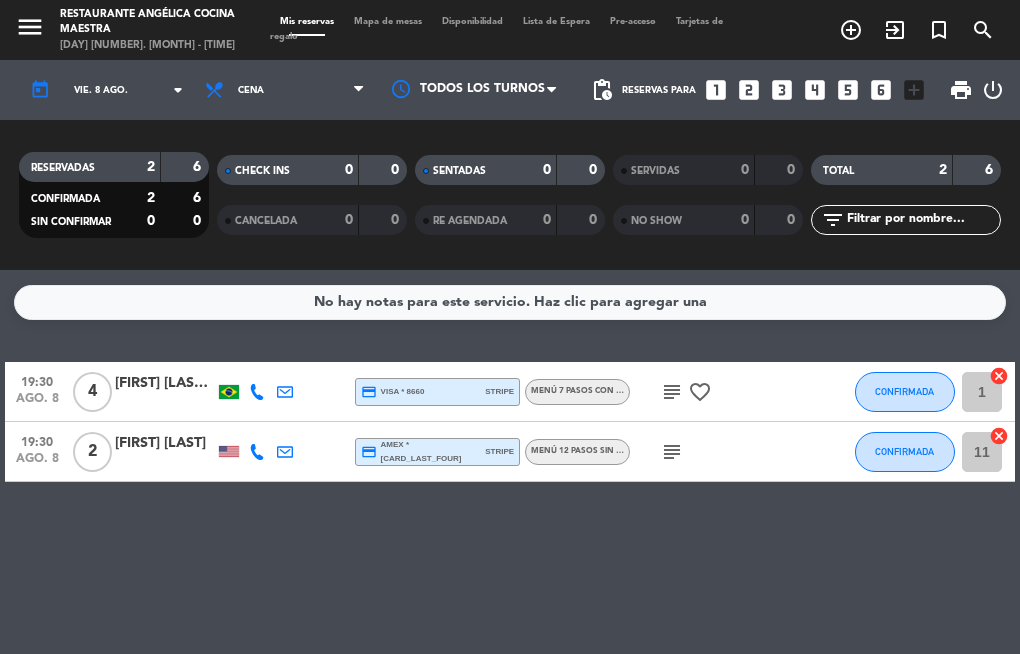 type on "[DAY_ABBR] [NUMBER] [MONTH_ABBR]" 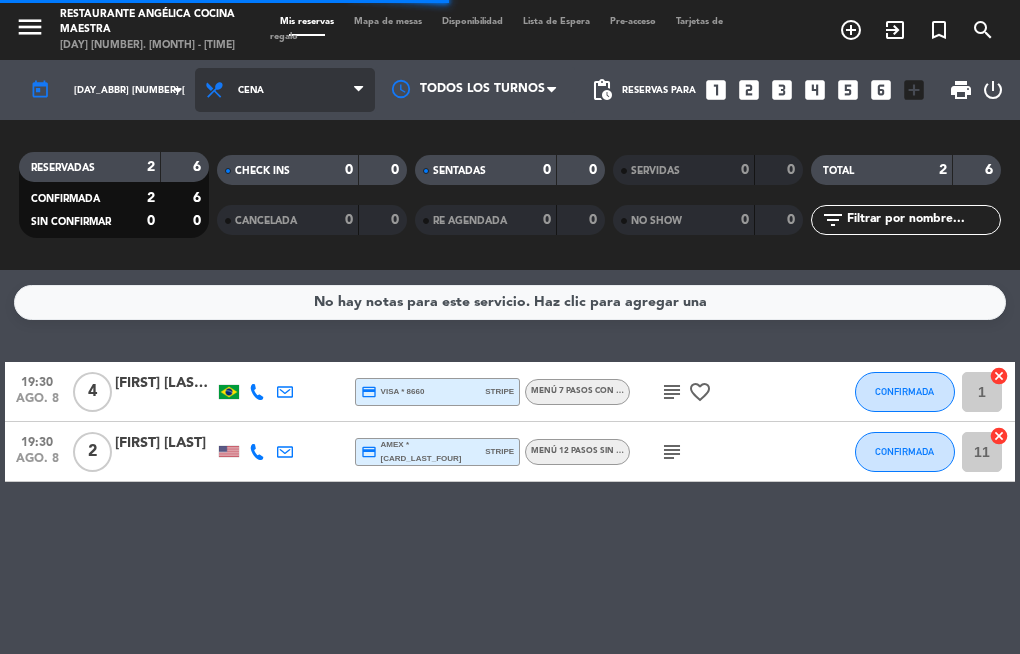 click on "Cena" at bounding box center [251, 90] 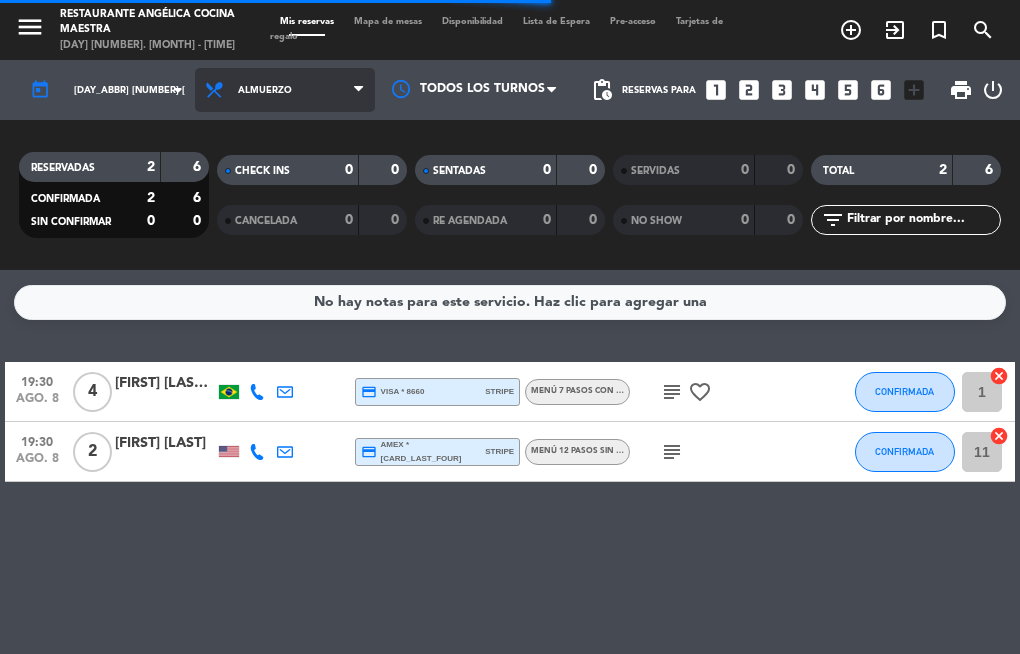 click on "menu Restaurante Angélica Cocina Maestra [DAY] [NUMBER] [MONTH] - [TIME] Mis reservas Mapa de mesas Disponibilidad Lista de Espera Pre-acceso Tarjetas de regalo add_circle_outline exit_to_app turned_in_not search today mié. 1 oct. arrow_drop_down Todos los servicios Almuerzo Cena Almuerzo Todos los servicios Almuerzo Cena Todos los turnos pending_actions Reservas para looks_one looks_two looks_3 looks_4 looks_5 looks_6 add_box print power_settings_new RESERVADAS 2 6 CONFIRMADA 2 6 SIN CONFIRMAR 0 0 CHECK INS 0 0 CANCELADA 0 0 SENTADAS 0 0 RE AGENDADA 0 0 SERVIDAS 0 0 NO SHOW 0 0 TOTAL 2 6 filter_list" 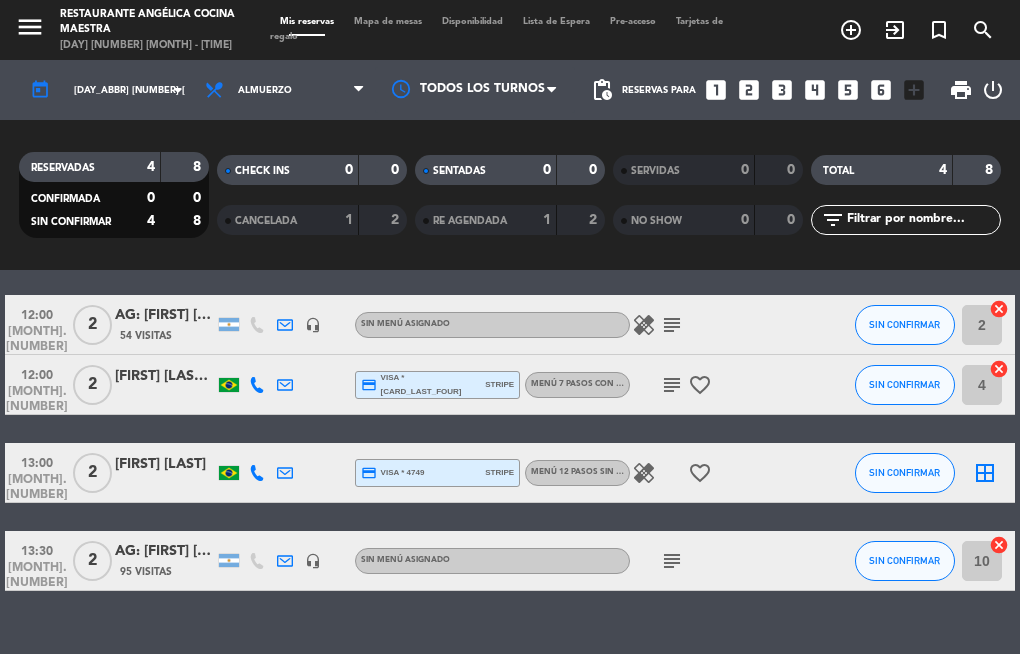scroll, scrollTop: 103, scrollLeft: 0, axis: vertical 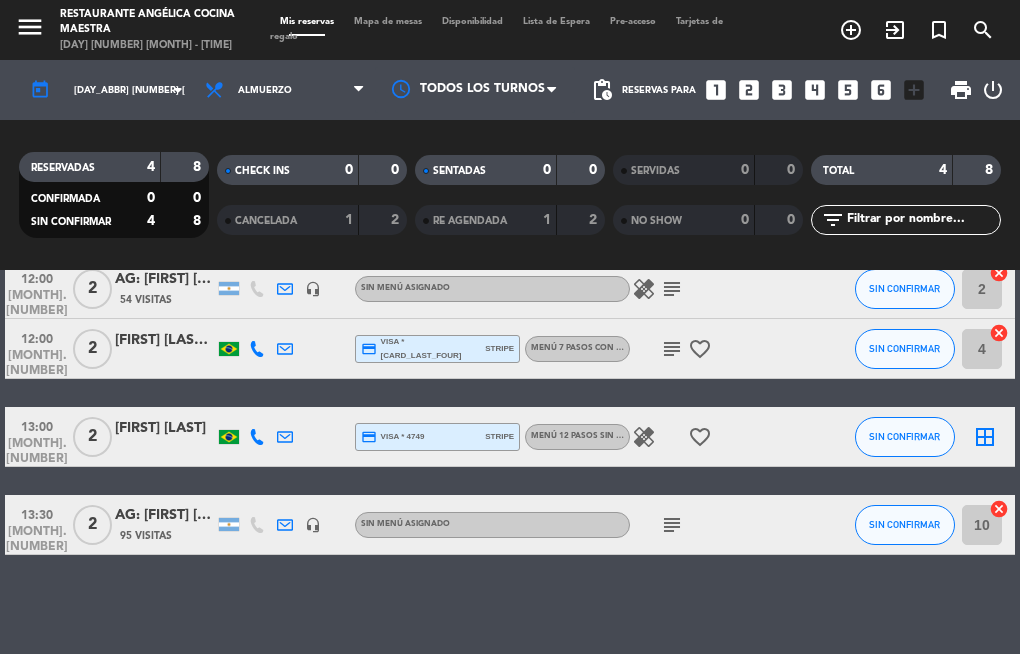 click on "looks_two" at bounding box center [749, 90] 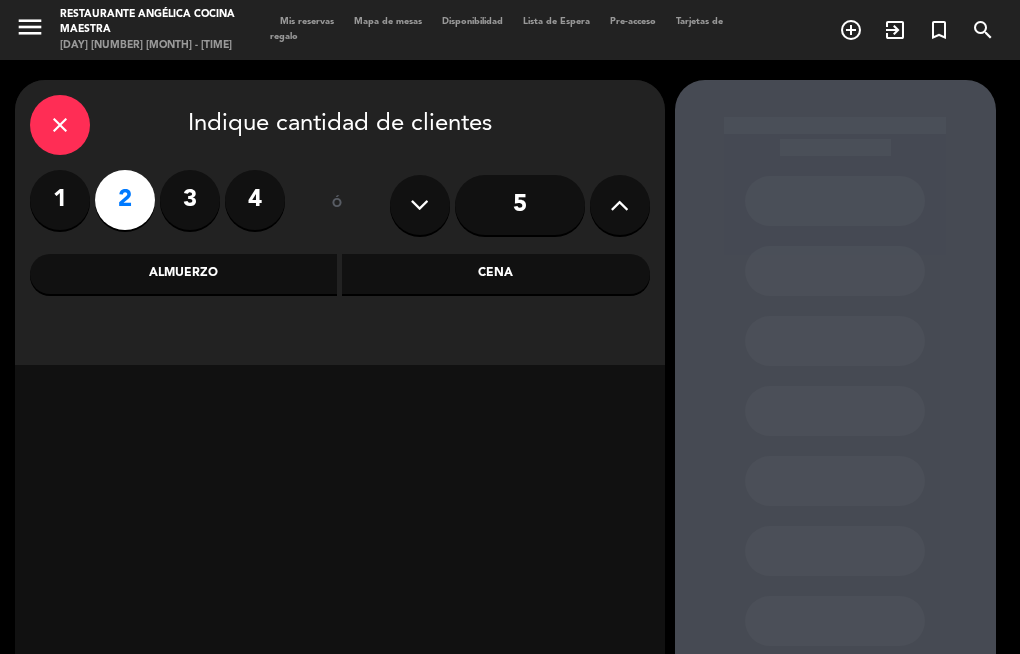 drag, startPoint x: 165, startPoint y: 274, endPoint x: 272, endPoint y: 276, distance: 107.01869 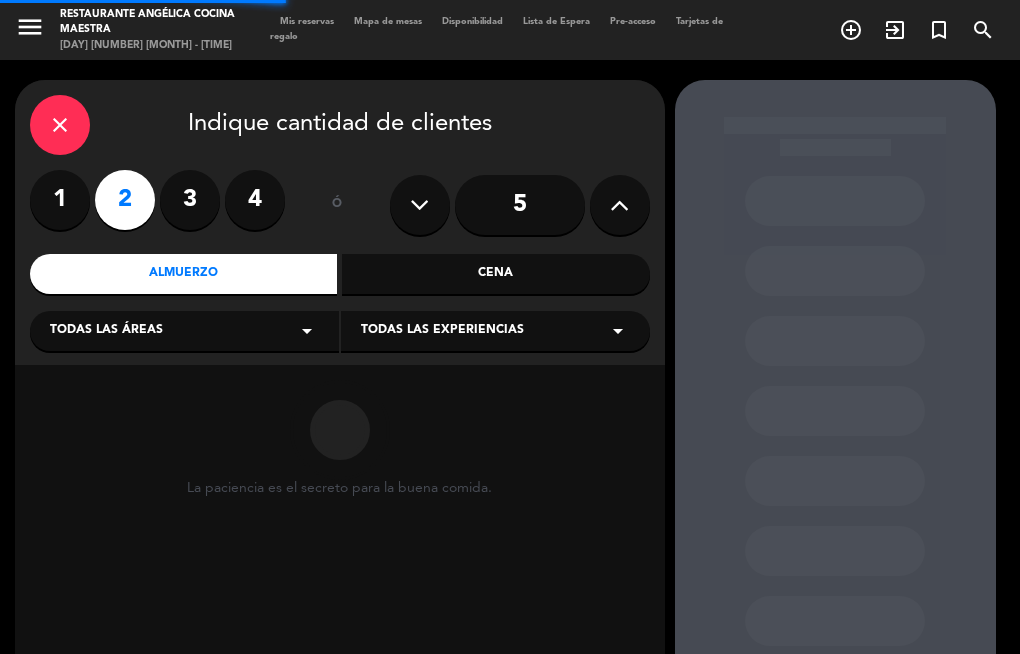 click on "Todas las experiencias   arrow_drop_down" at bounding box center [495, 331] 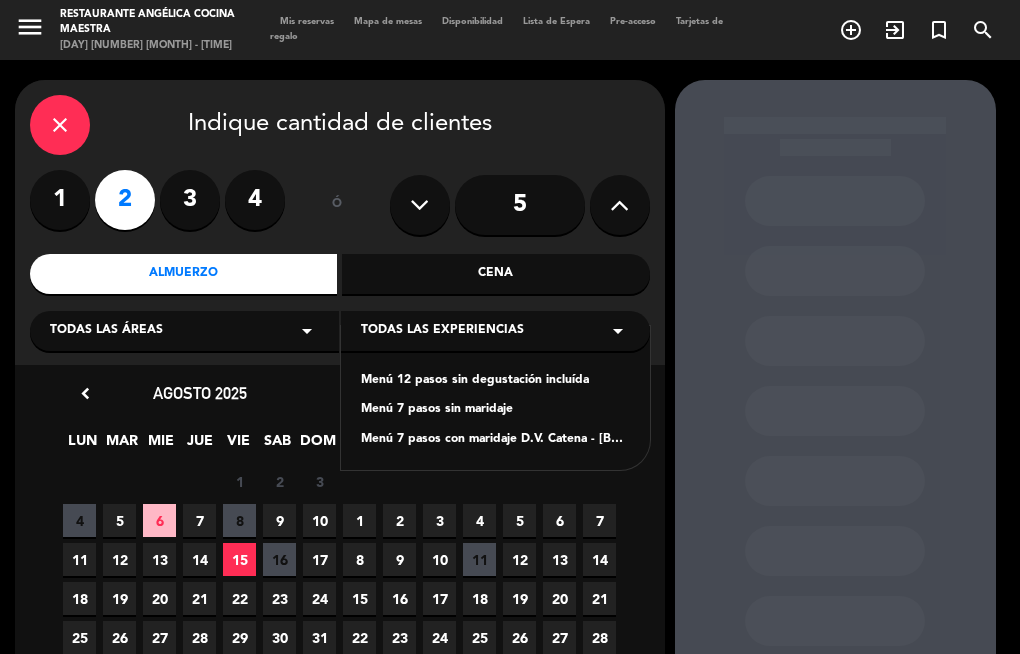 click on "Menú 7 pasos con maridaje D.V. Catena - [BRAND]" at bounding box center [495, 440] 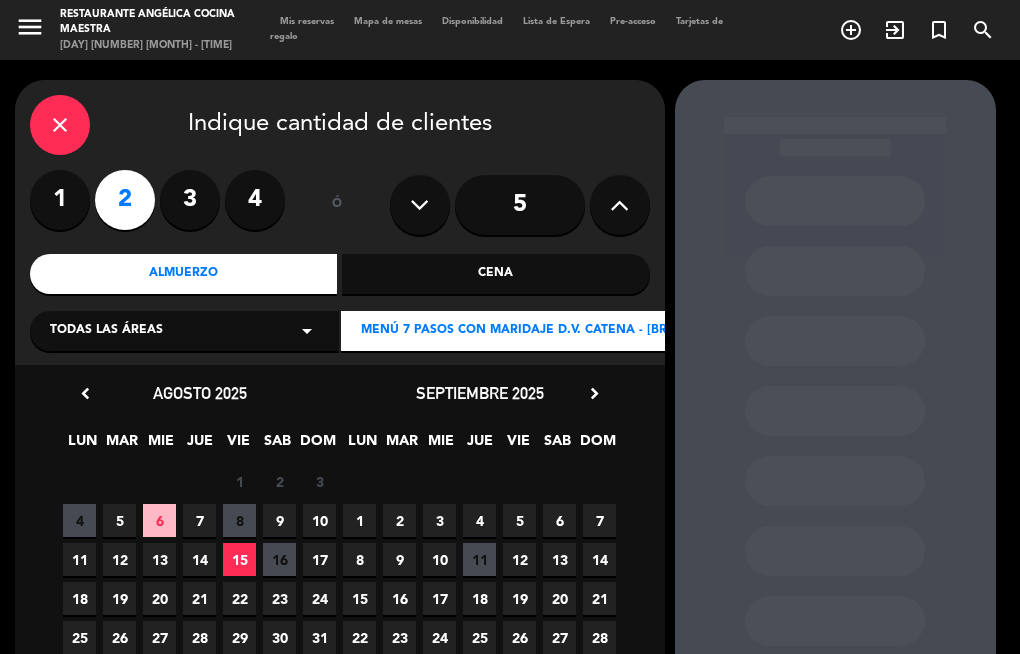 click on "chevron_right" at bounding box center [594, 393] 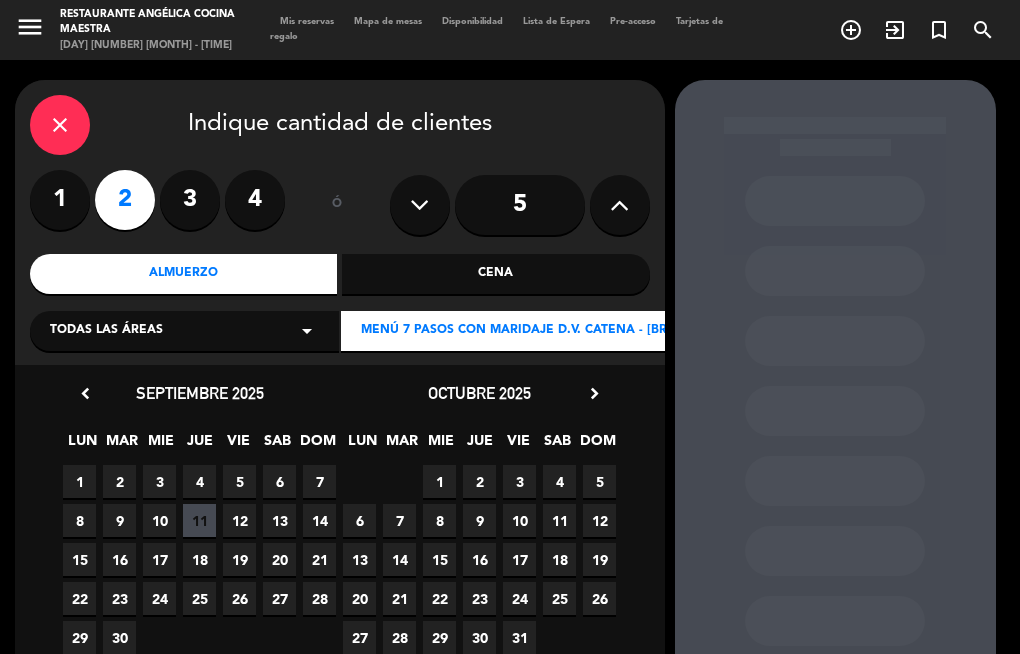 click on "1" at bounding box center [439, 481] 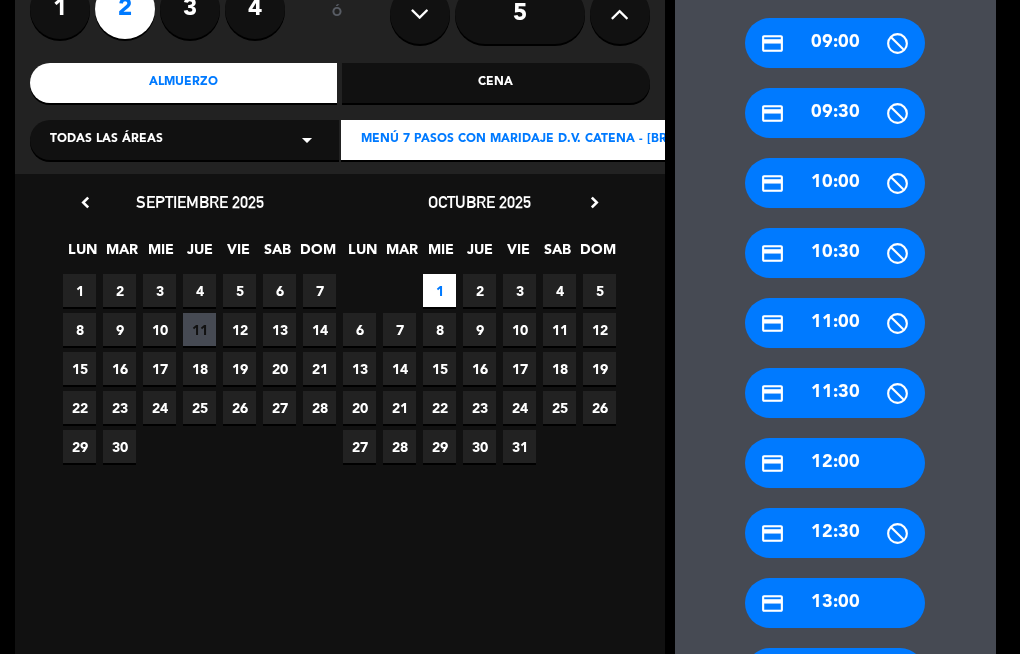 scroll, scrollTop: 302, scrollLeft: 0, axis: vertical 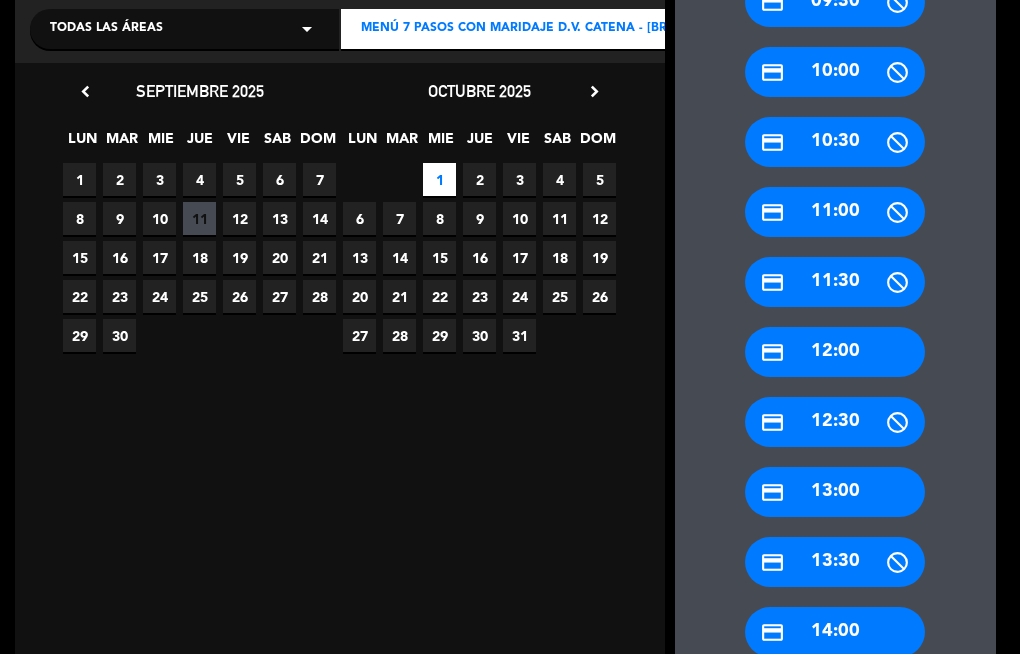 drag, startPoint x: 866, startPoint y: 487, endPoint x: 842, endPoint y: 454, distance: 40.804413 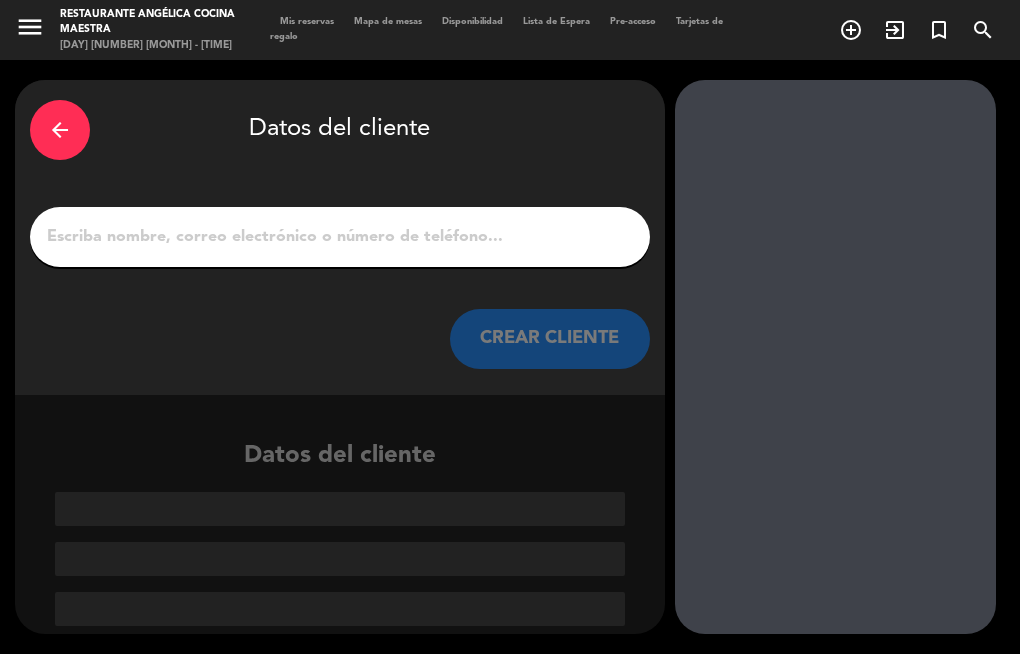 click at bounding box center [340, 237] 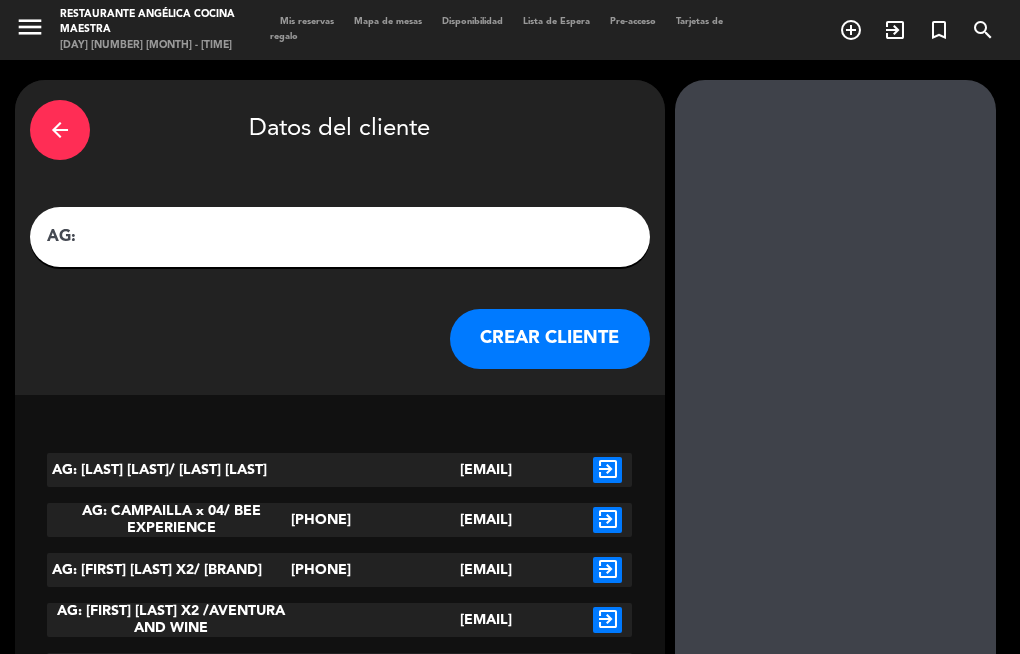 click on "AG:" at bounding box center [340, 237] 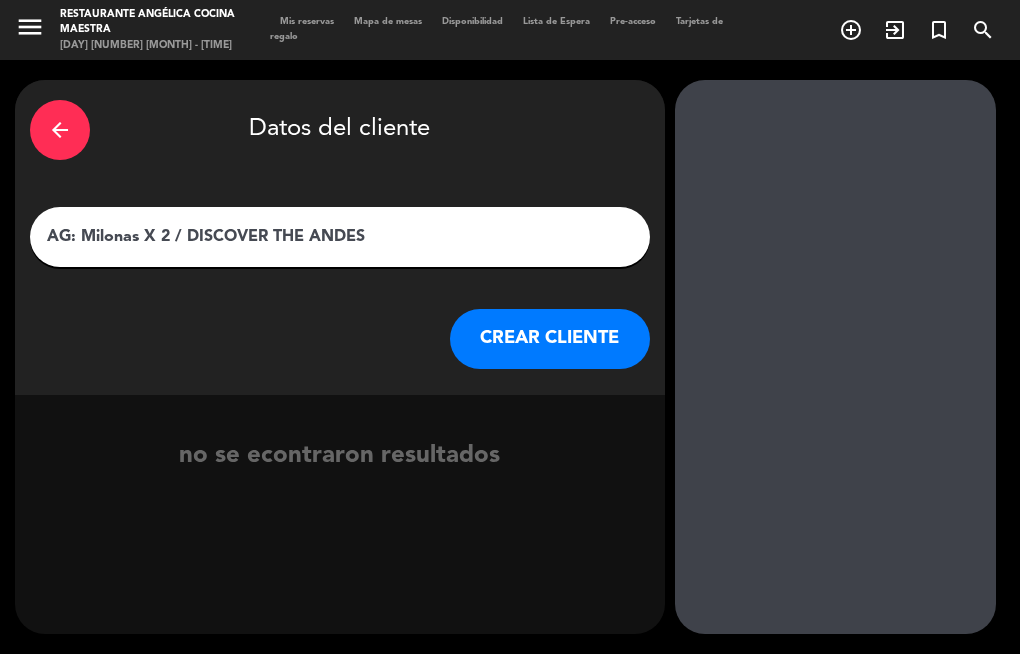 type on "AG: Milonas X 2 / DISCOVER THE ANDES" 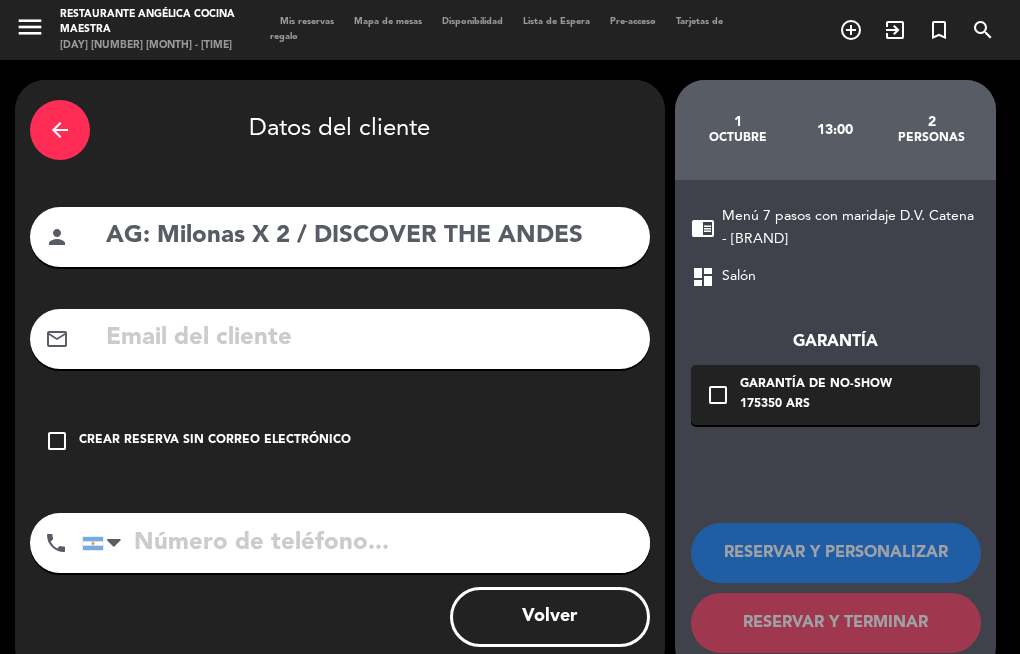 click at bounding box center (369, 338) 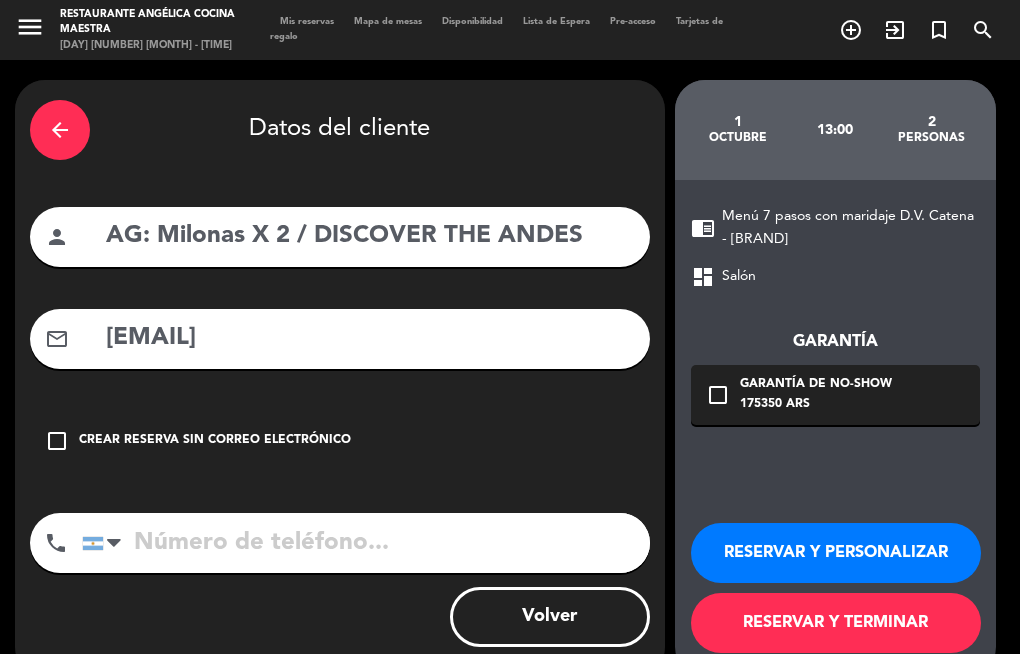 type on "[EMAIL]" 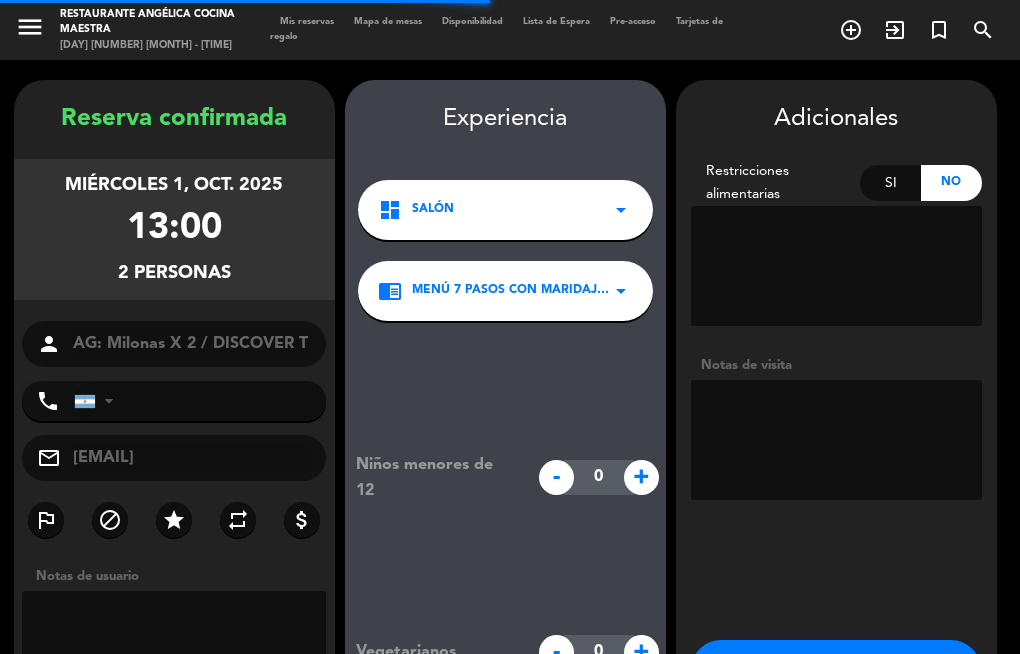 scroll, scrollTop: 80, scrollLeft: 0, axis: vertical 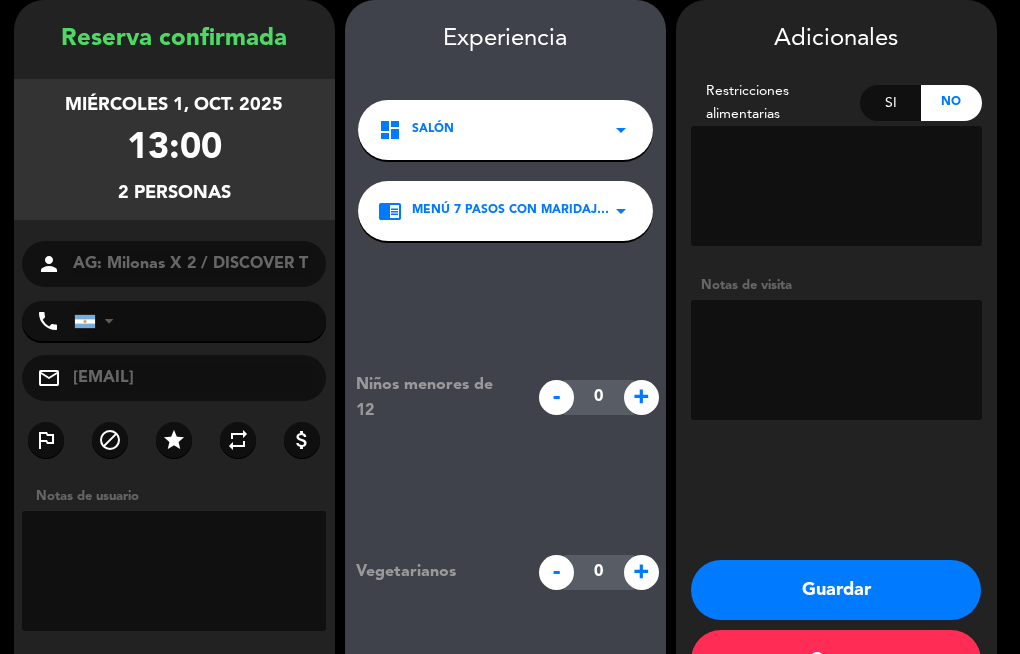 click at bounding box center (836, 360) 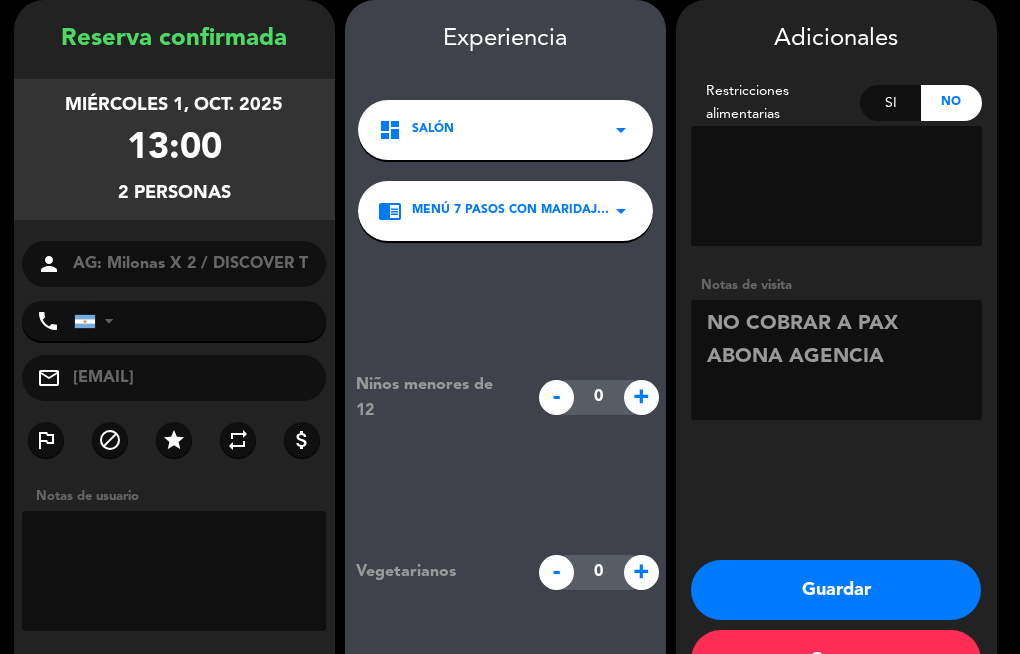 click at bounding box center [836, 360] 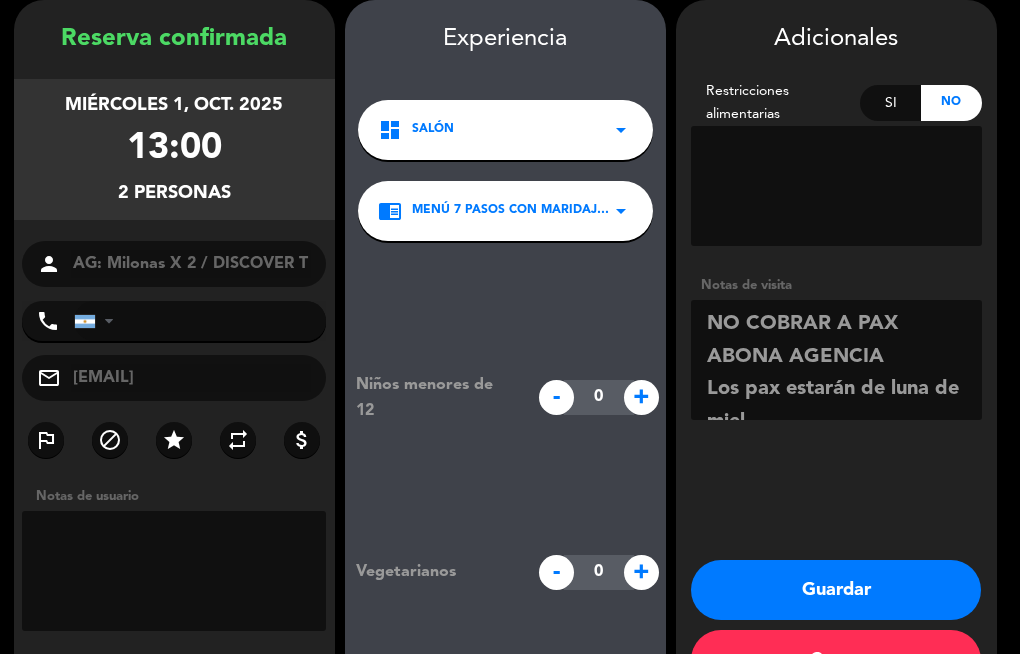 scroll, scrollTop: 80, scrollLeft: 0, axis: vertical 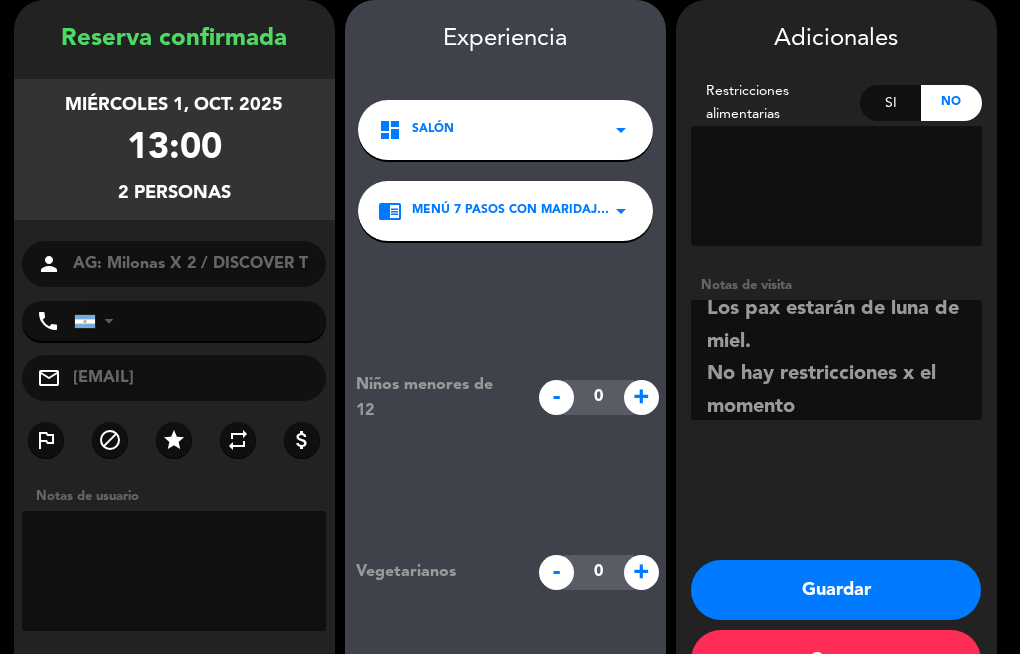 type on "NO COBRAR A PAX ABONA AGENCIA
Los pax estarán de luna de miel.
No hay restricciones x el momento" 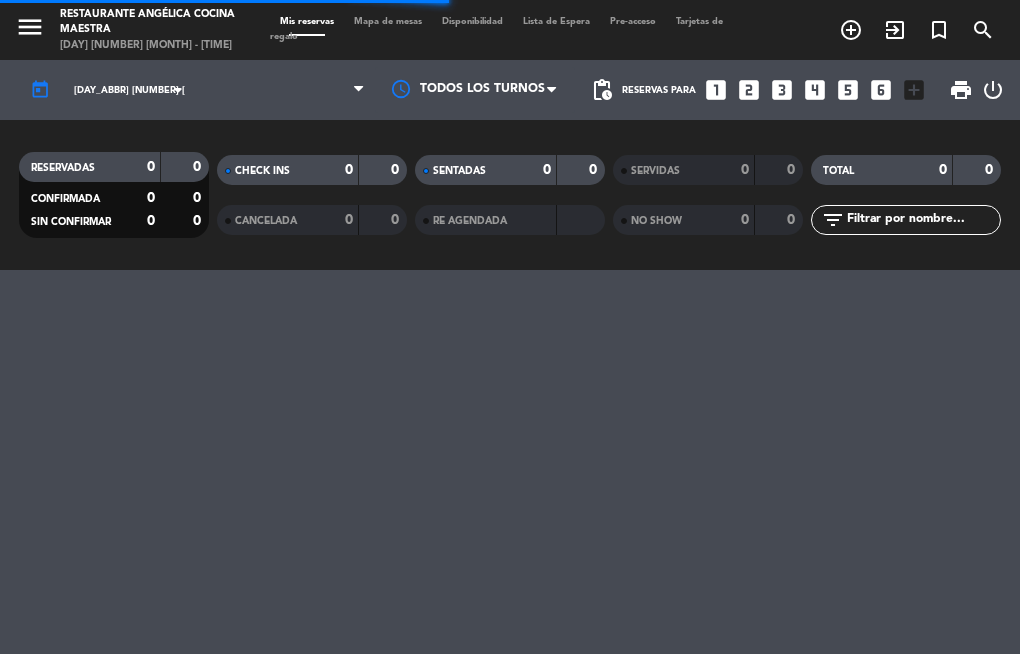 scroll, scrollTop: 0, scrollLeft: 0, axis: both 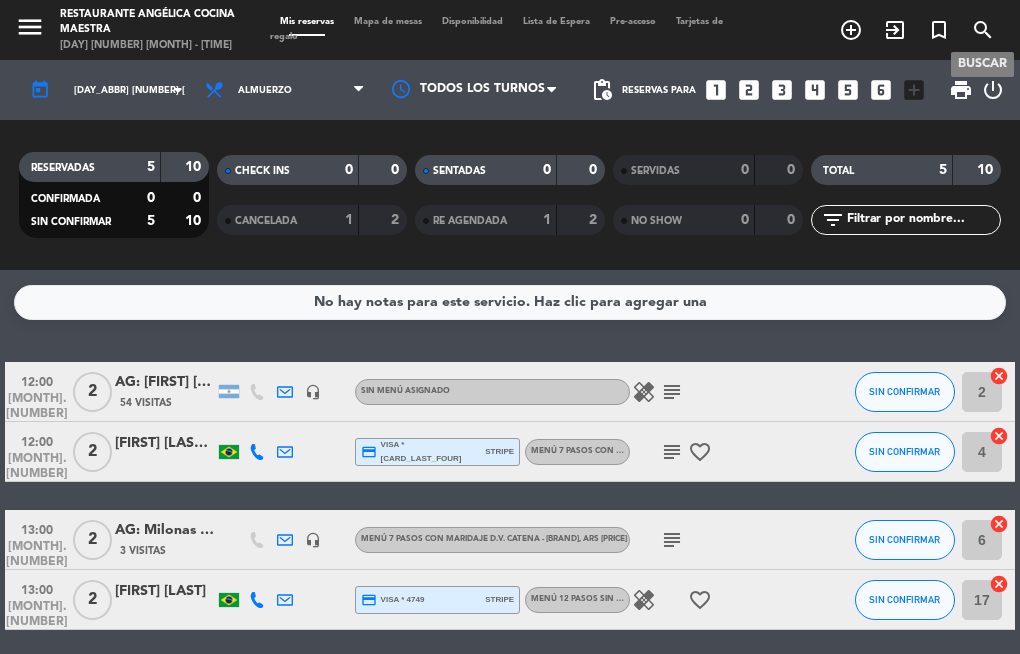 click on "search" at bounding box center [983, 30] 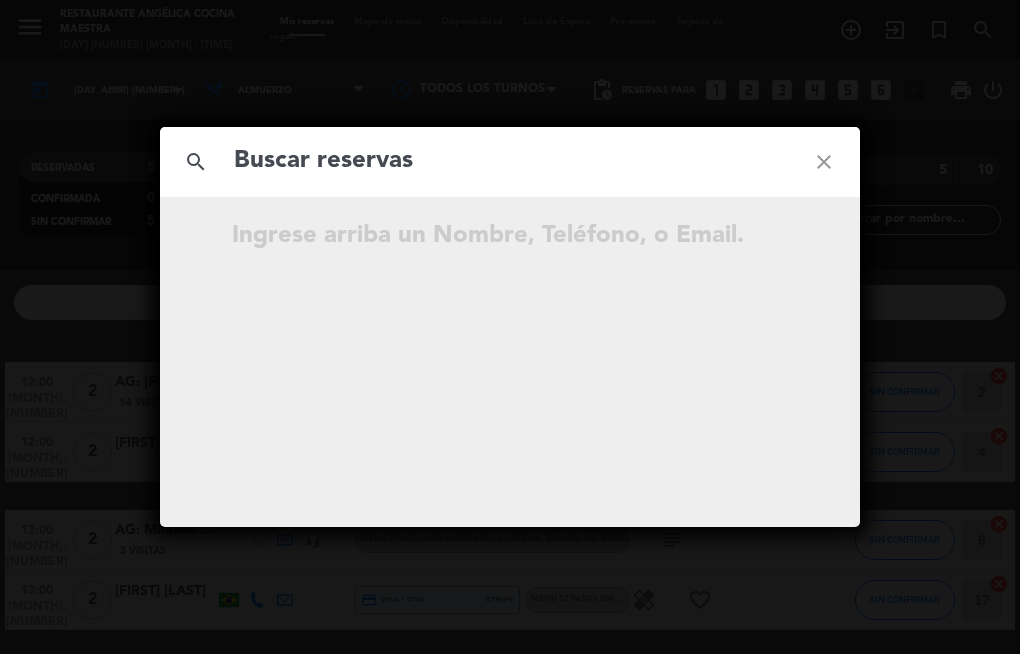 click on "search close" 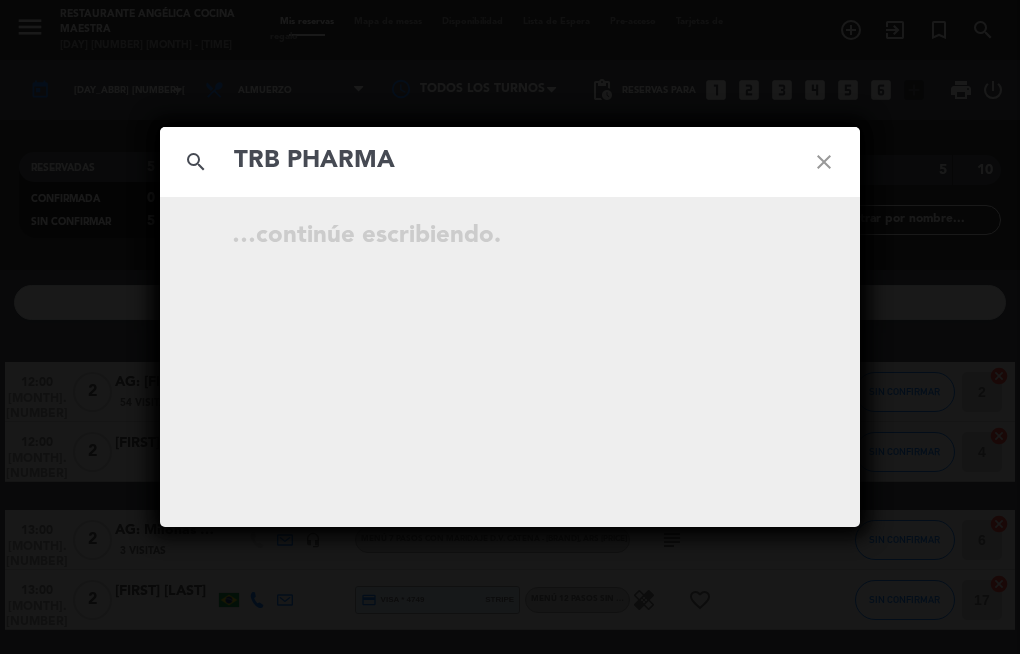 type on "TRB PHARMA" 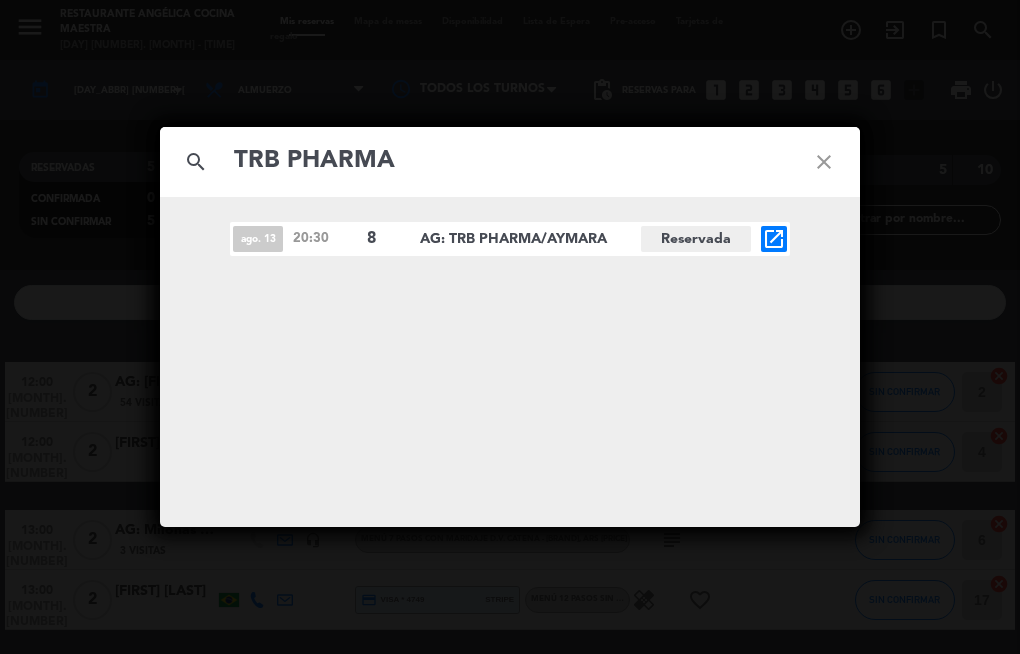 click on "close" 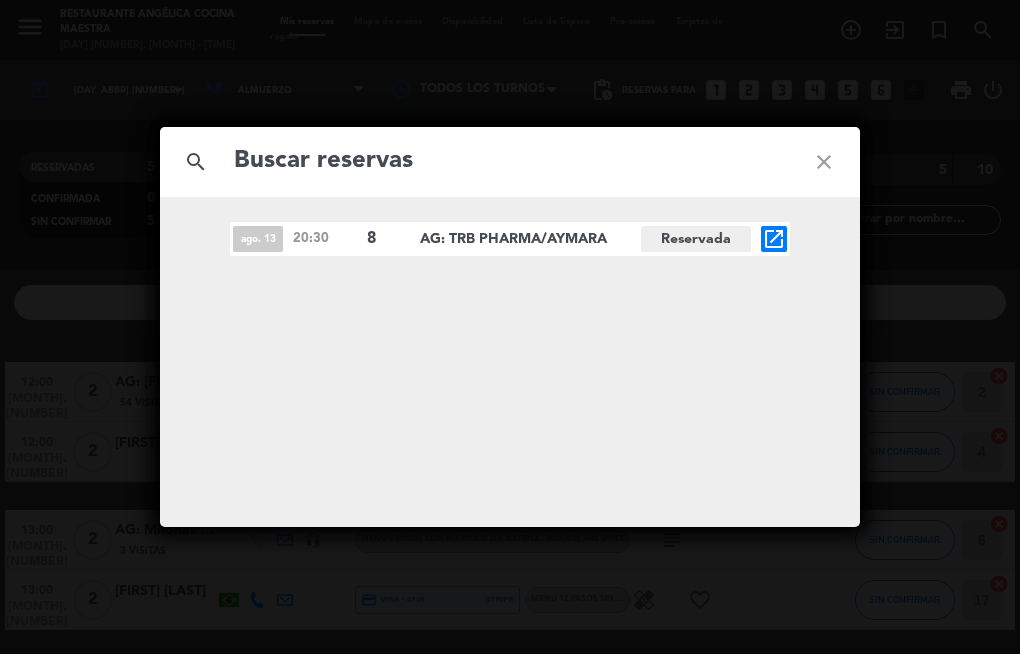 click on "close" 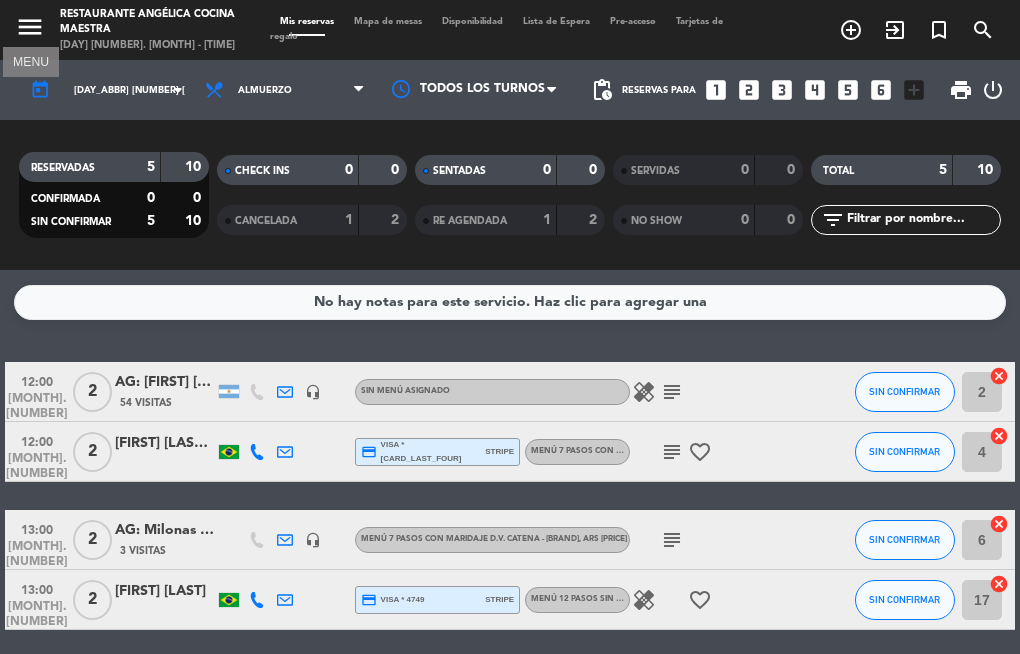 click on "menu" at bounding box center (30, 27) 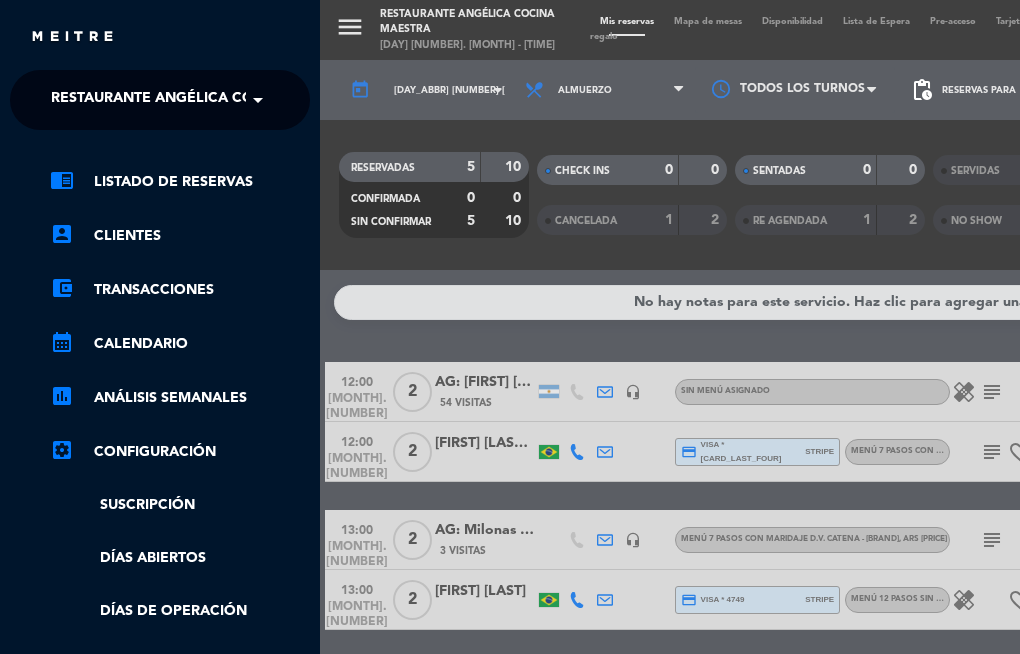 click on "Restaurante Angélica Cocina Maestra" 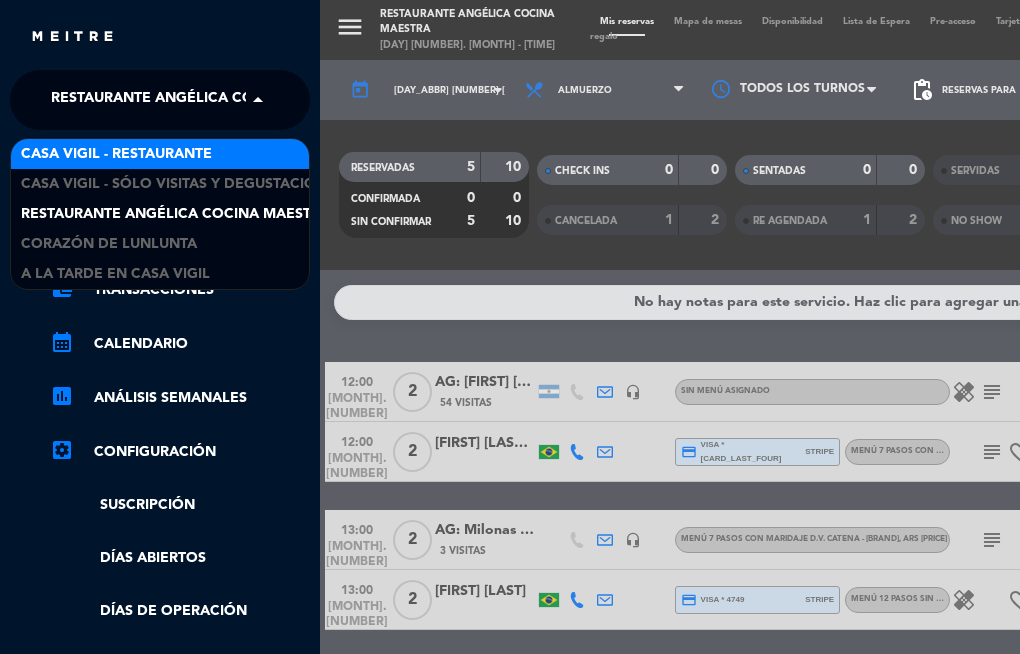 click on "Casa Vigil - Restaurante" at bounding box center (160, 154) 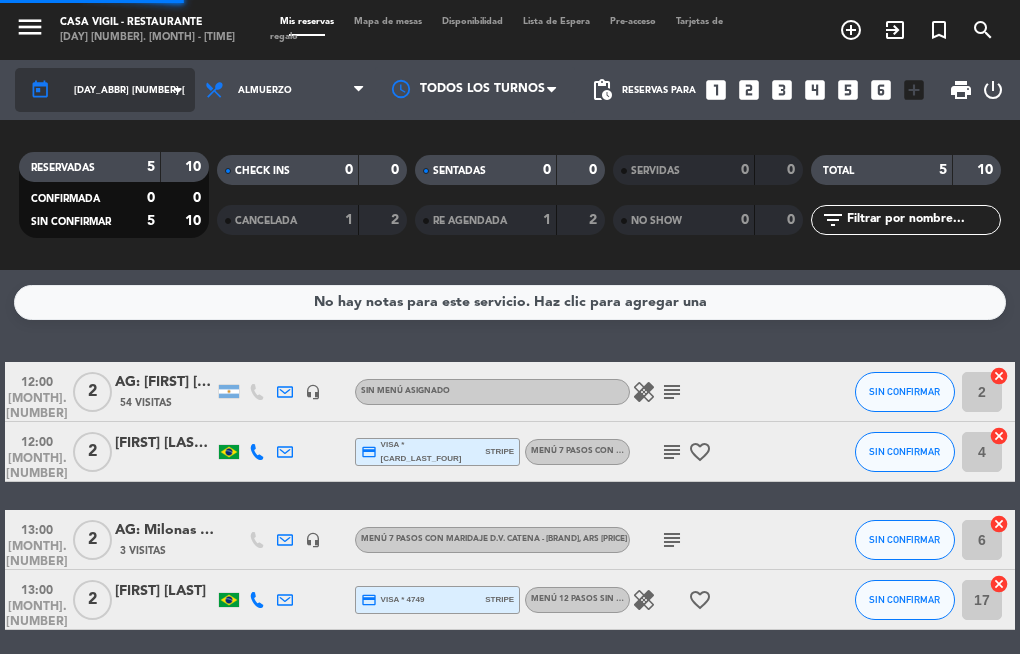 click on "[DAY_ABBR] [NUMBER] [MONTH_ABBR]" 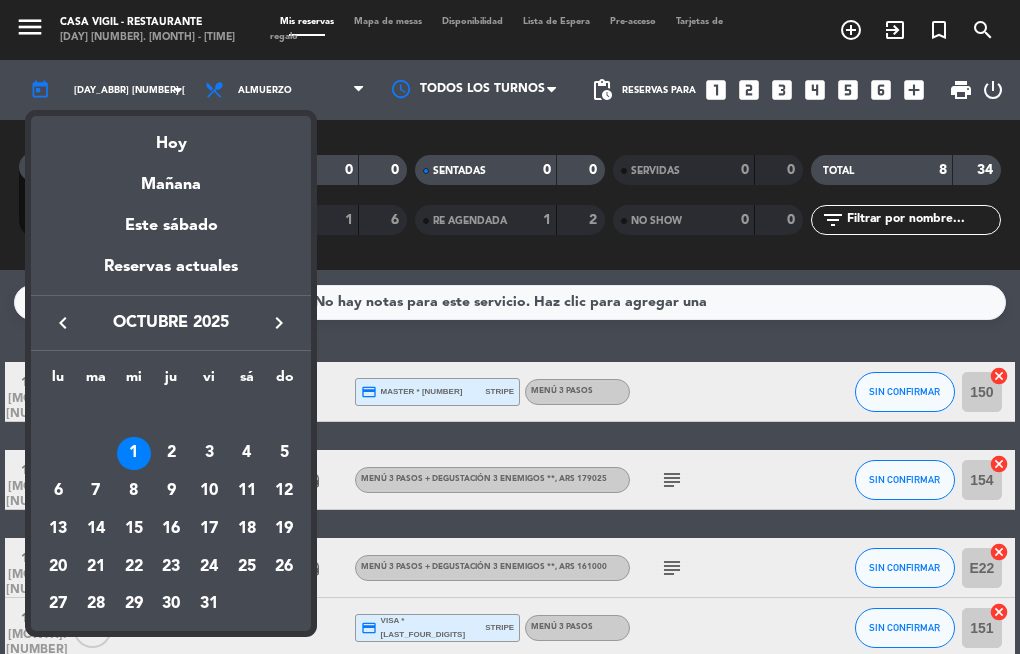 click on "keyboard_arrow_left" at bounding box center (63, 323) 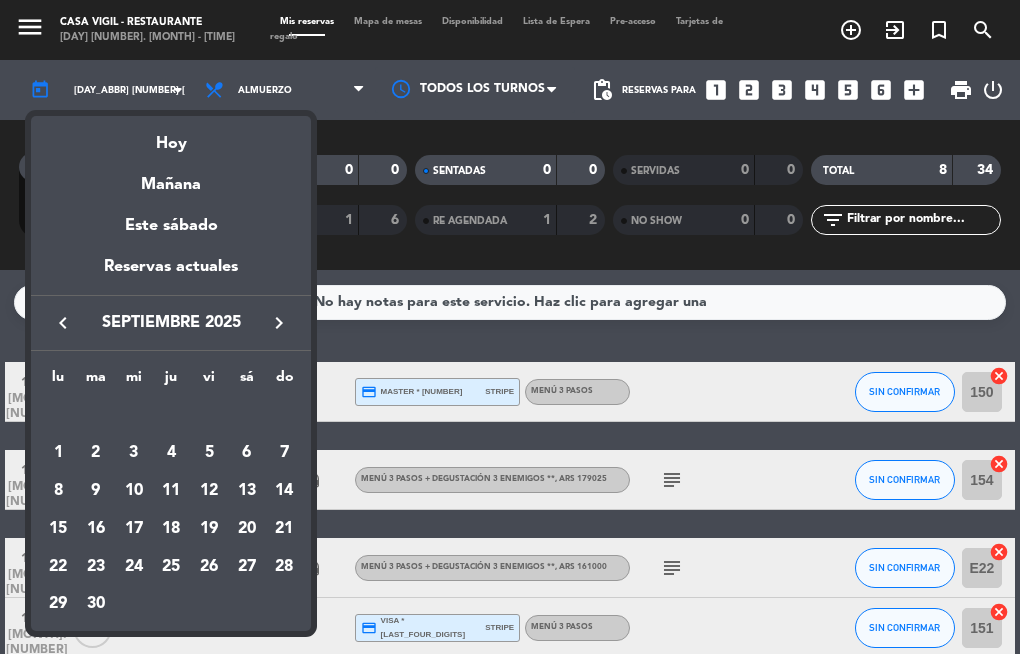 click on "keyboard_arrow_right" at bounding box center (279, 323) 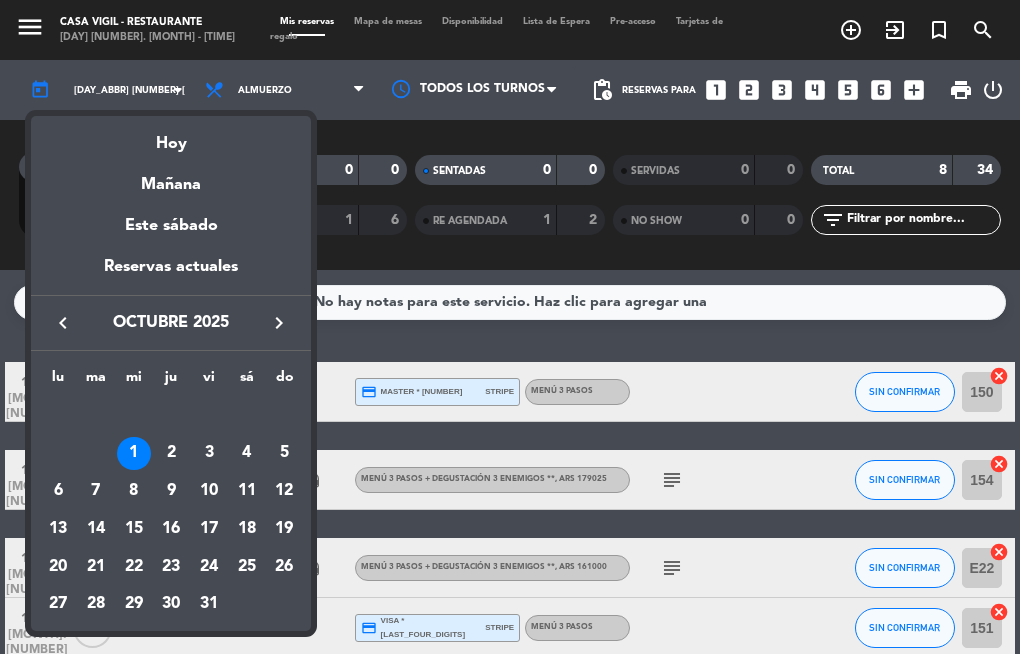 click on "keyboard_arrow_left" at bounding box center [63, 323] 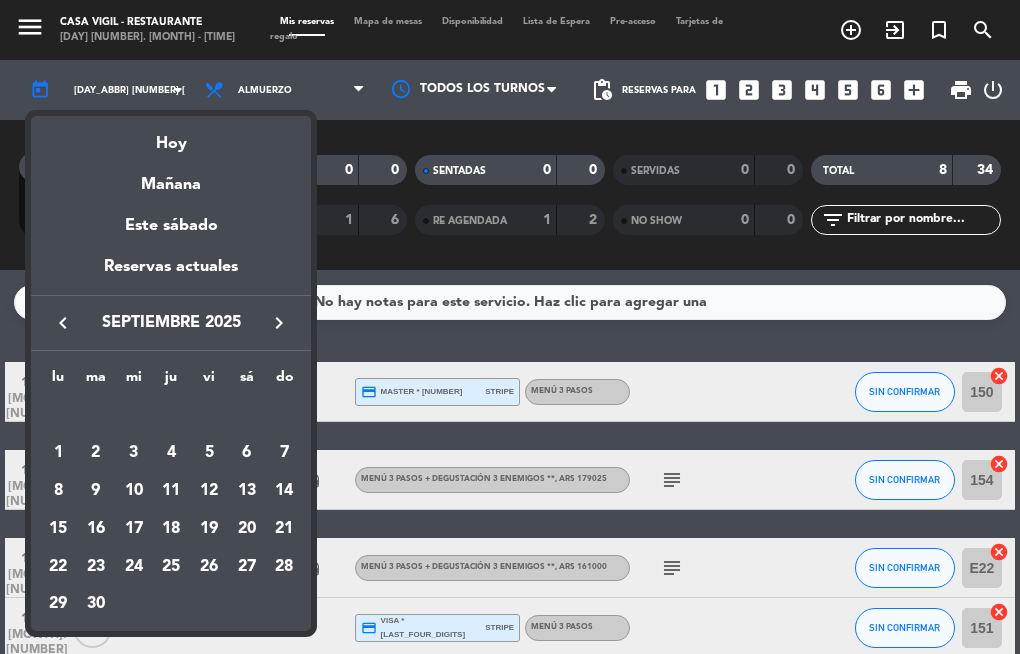 click on "keyboard_arrow_left" at bounding box center (63, 323) 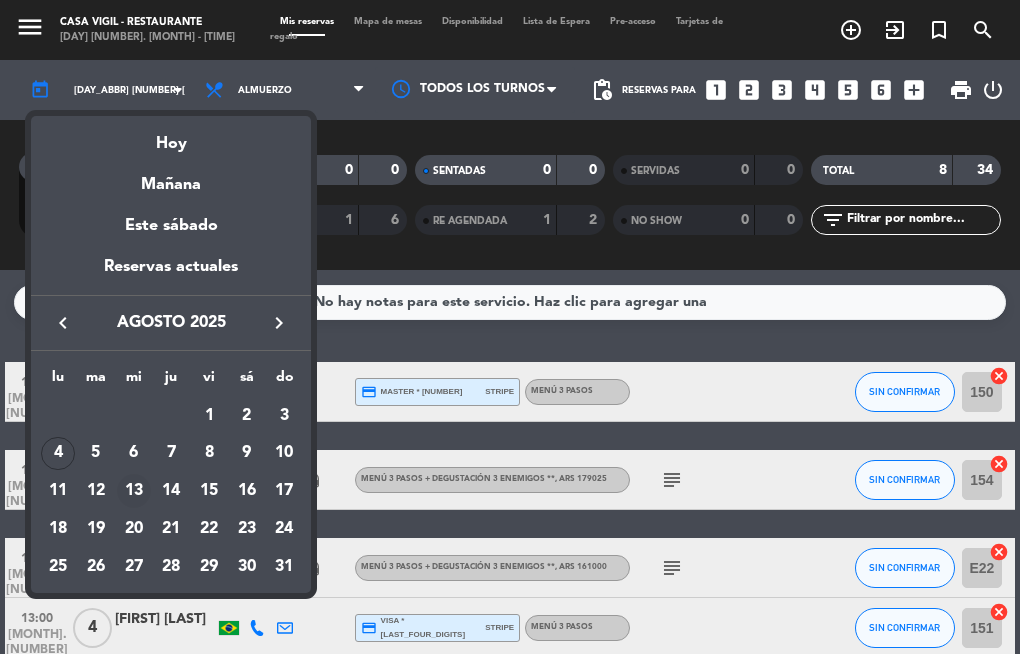 click on "13" at bounding box center (134, 491) 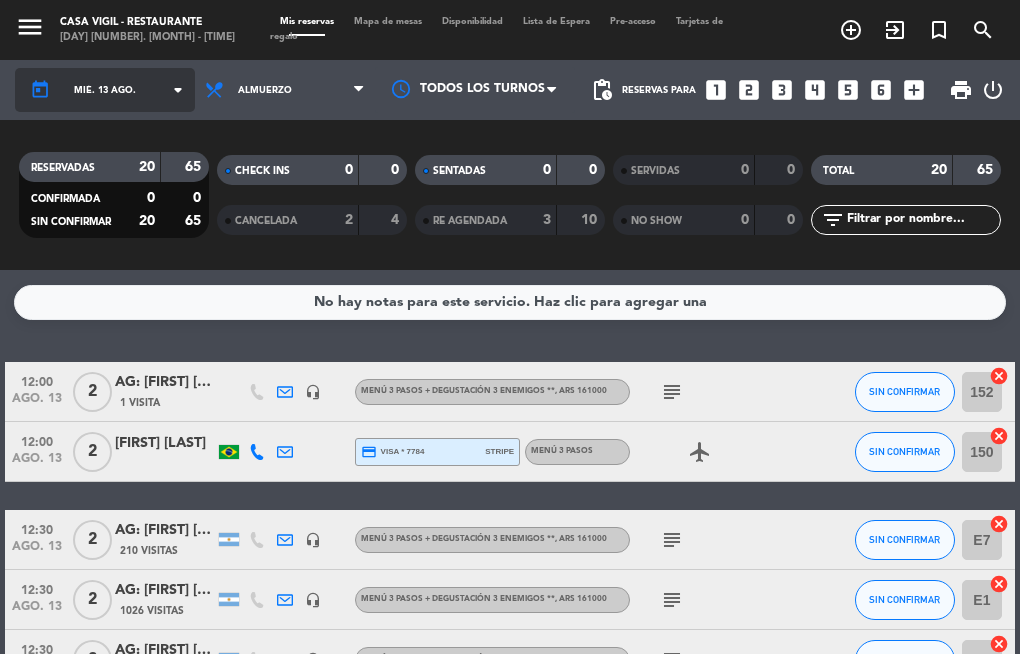 click on "arrow_drop_down" 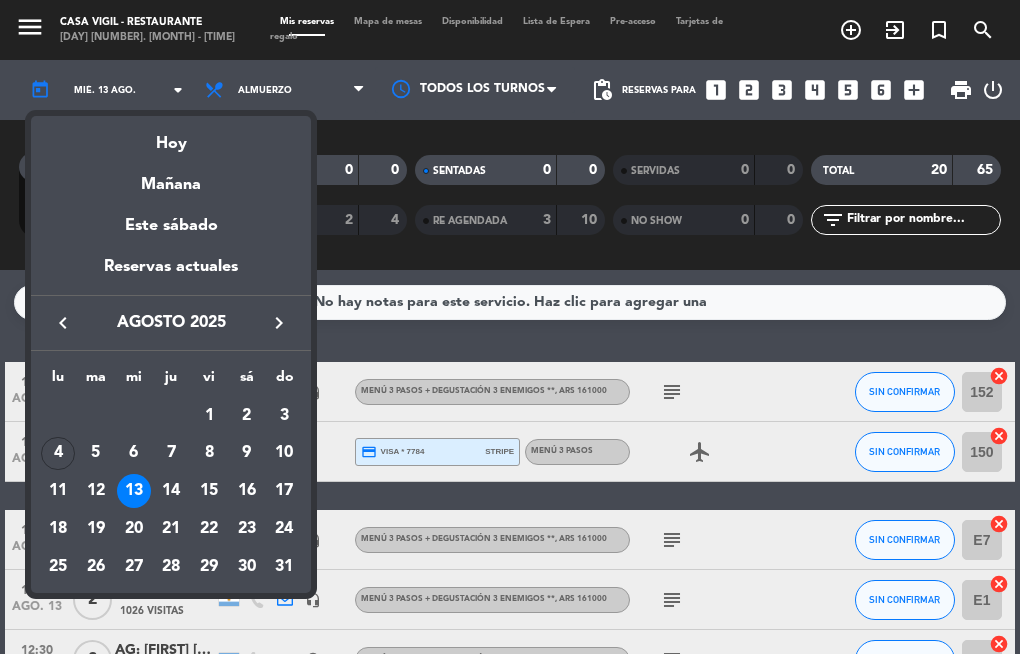 click on "keyboard_arrow_right" at bounding box center [279, 323] 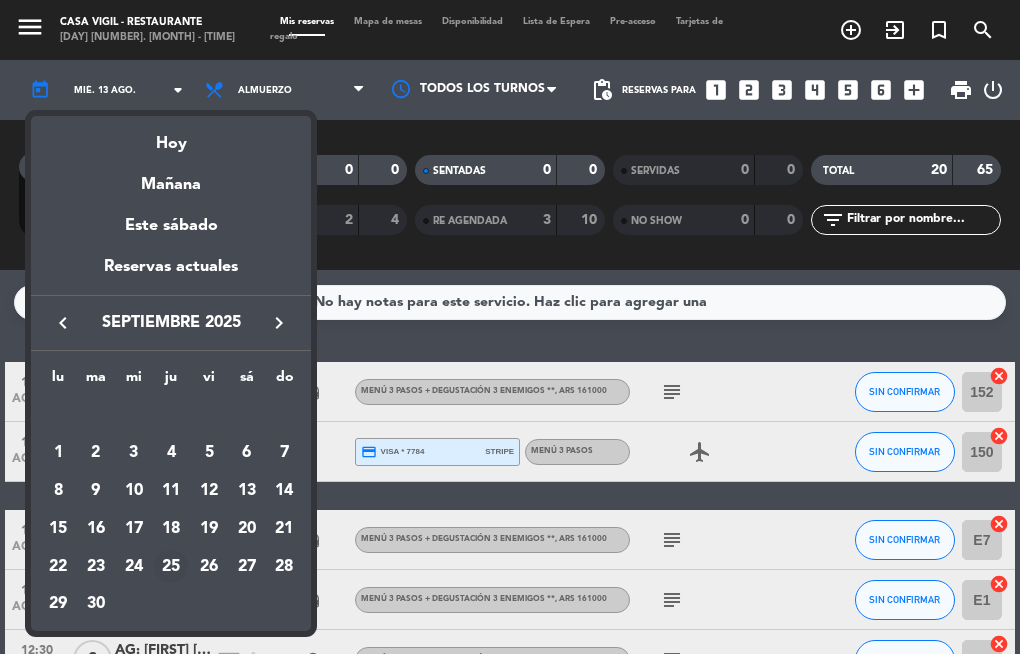 click on "25" at bounding box center [171, 567] 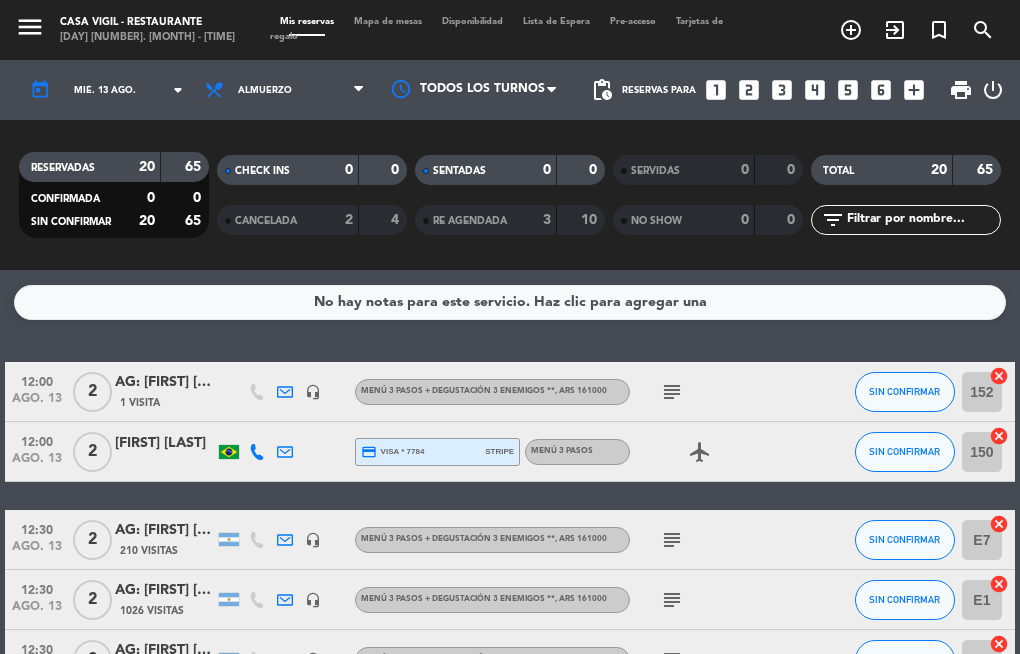 type on "[DAY_ABBR] [NUMBER] [MONTH_ABBR]" 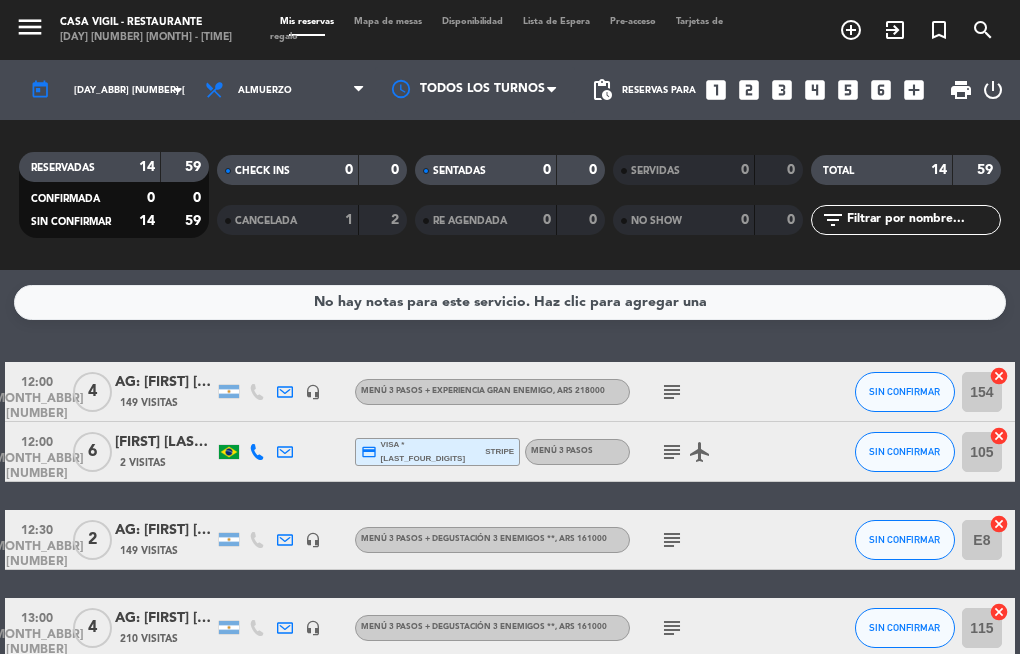 click on "looks_two" at bounding box center [749, 90] 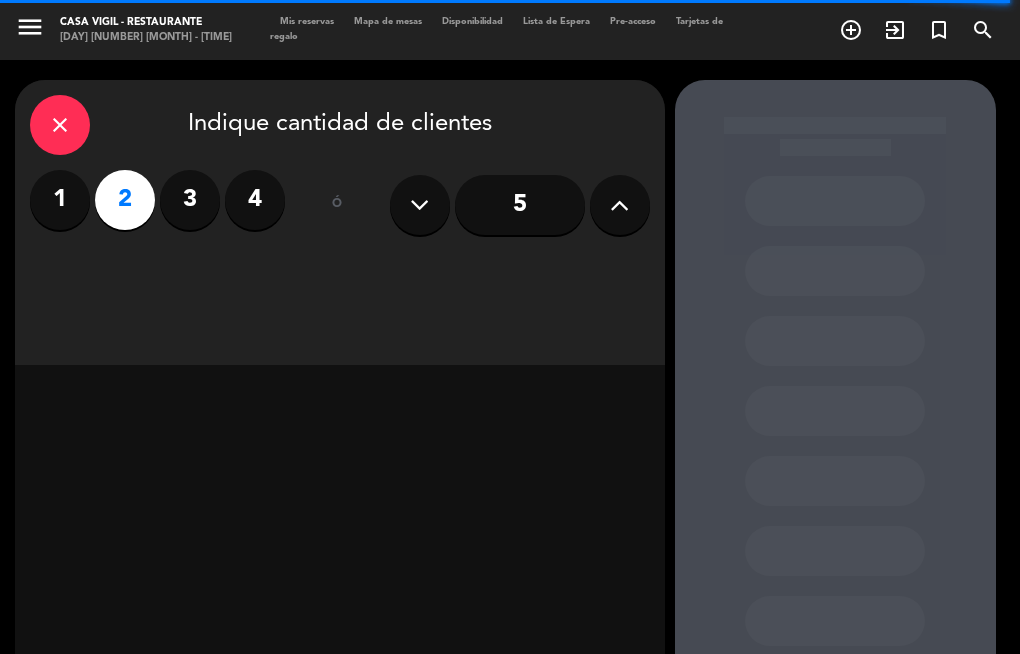 drag, startPoint x: 487, startPoint y: 108, endPoint x: 416, endPoint y: 122, distance: 72.36712 